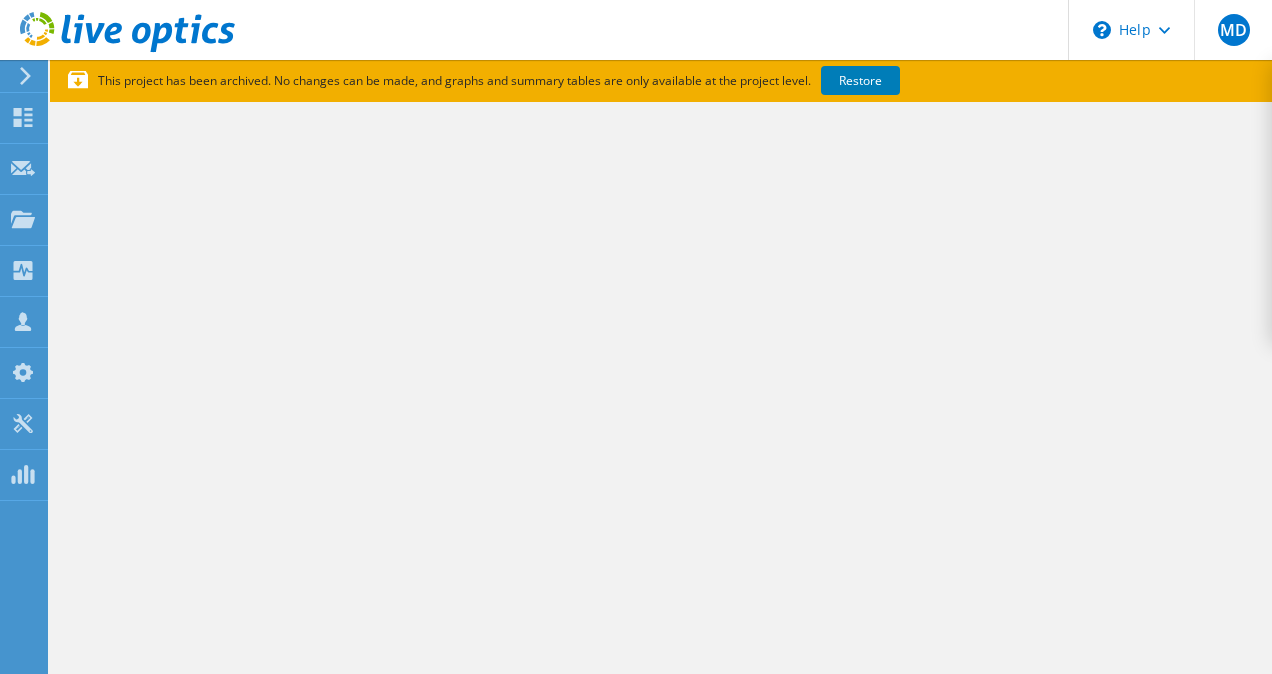 scroll, scrollTop: 0, scrollLeft: 0, axis: both 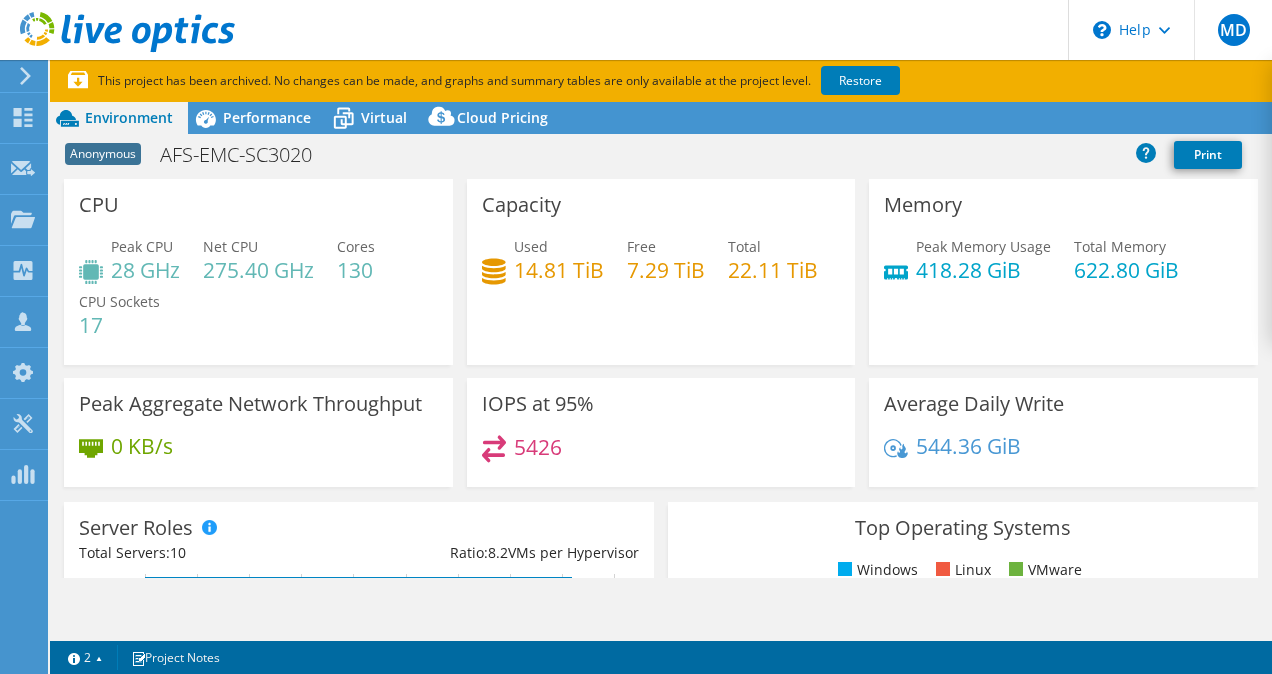 select on "USD" 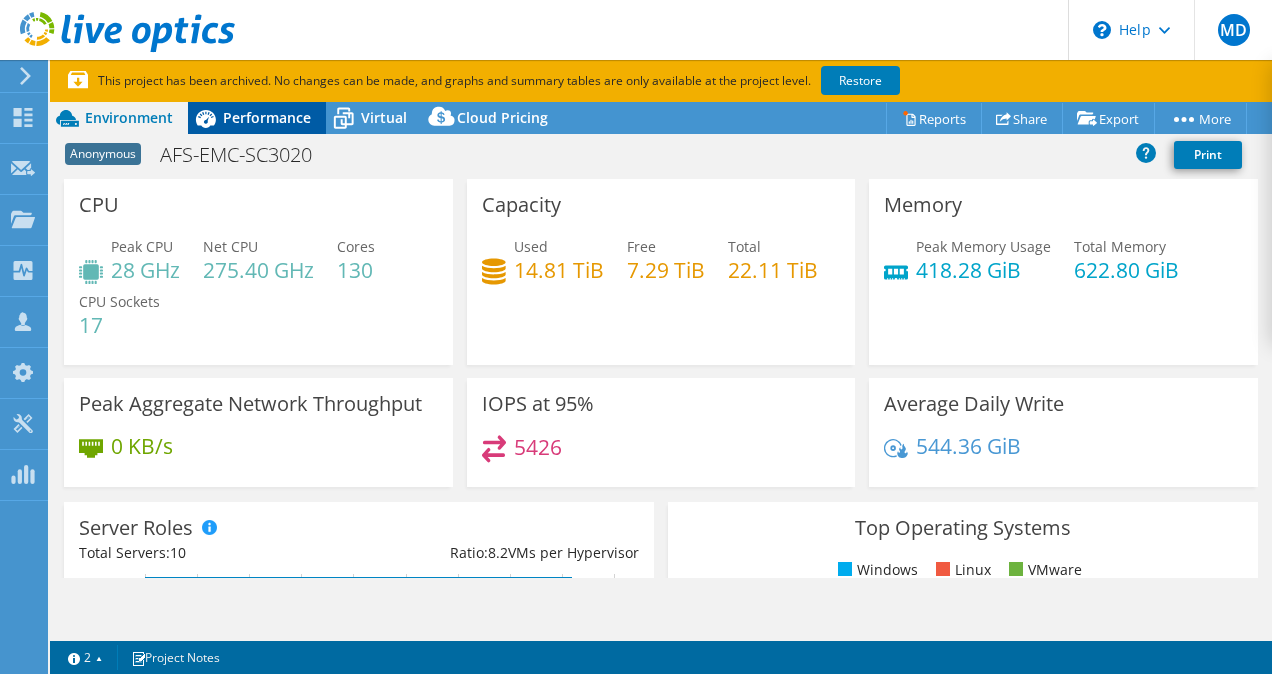 click on "Performance" at bounding box center [267, 117] 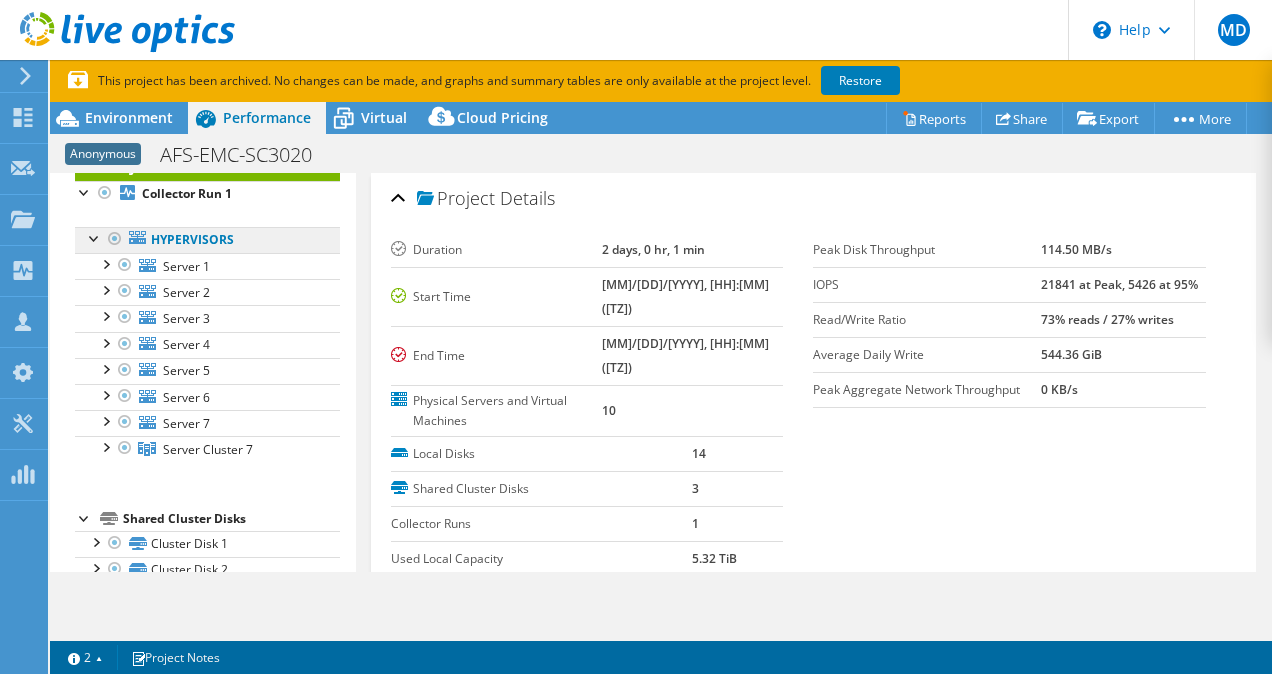 scroll, scrollTop: 122, scrollLeft: 0, axis: vertical 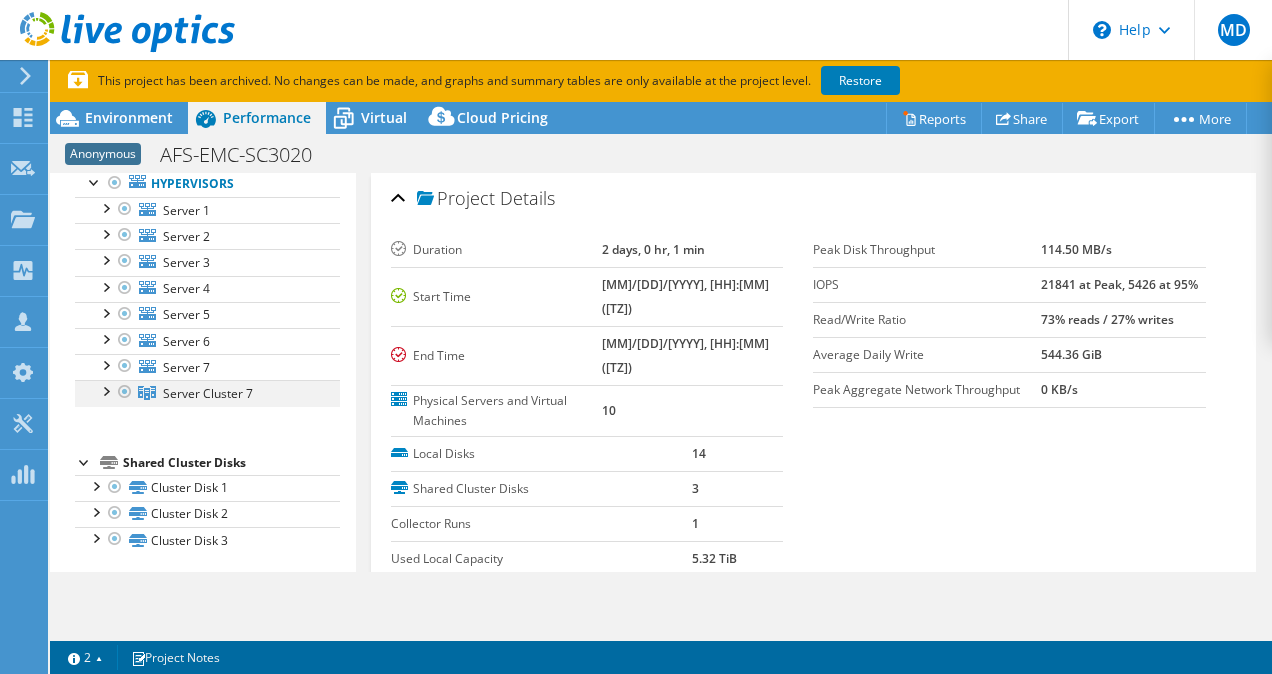 click at bounding box center [105, 390] 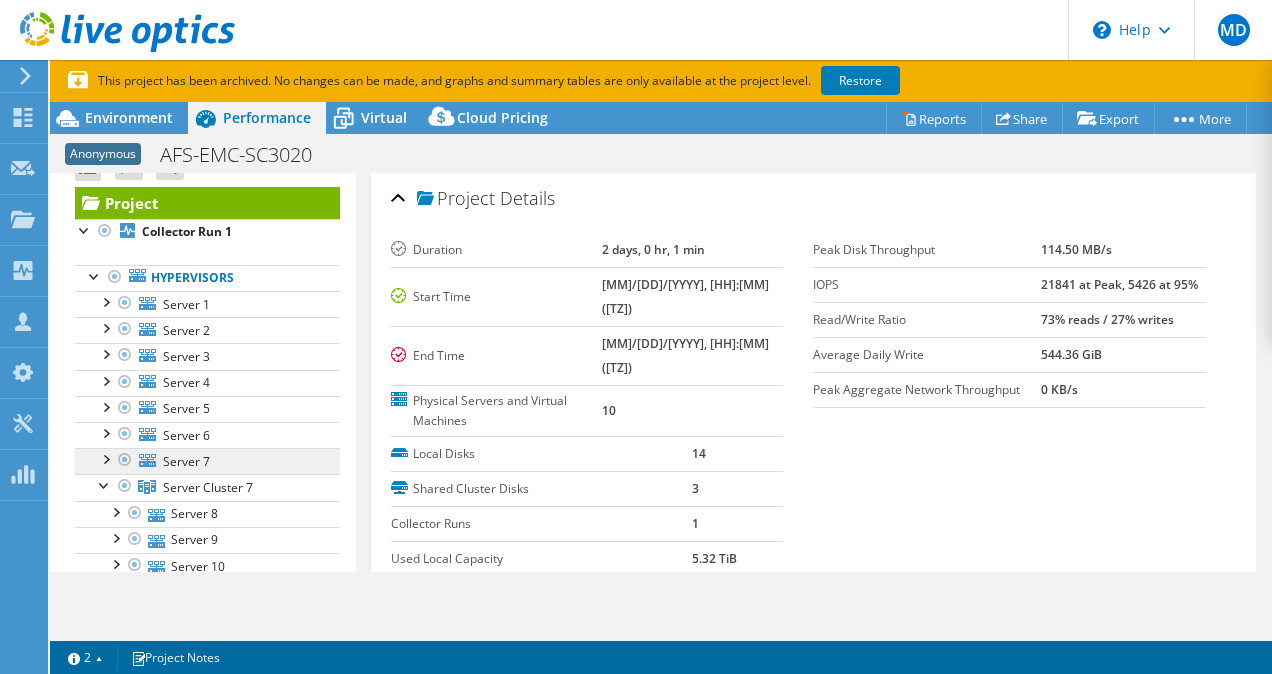 scroll, scrollTop: 26, scrollLeft: 0, axis: vertical 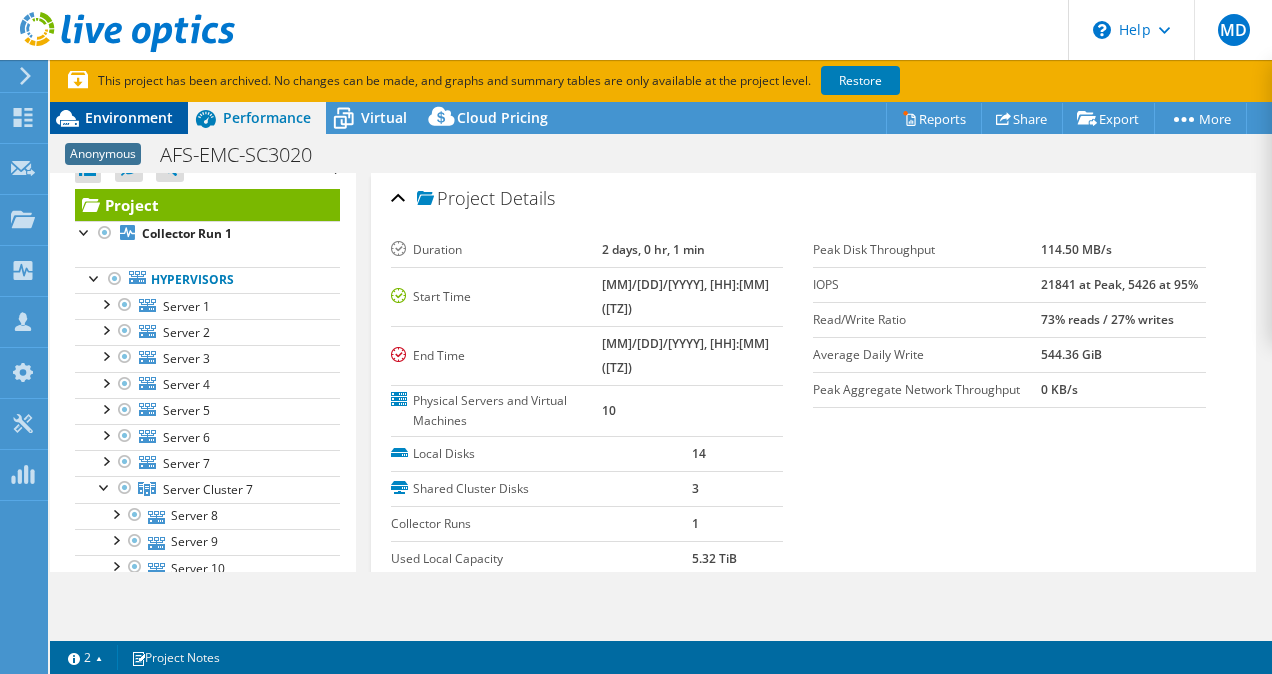 click on "Environment" at bounding box center (129, 117) 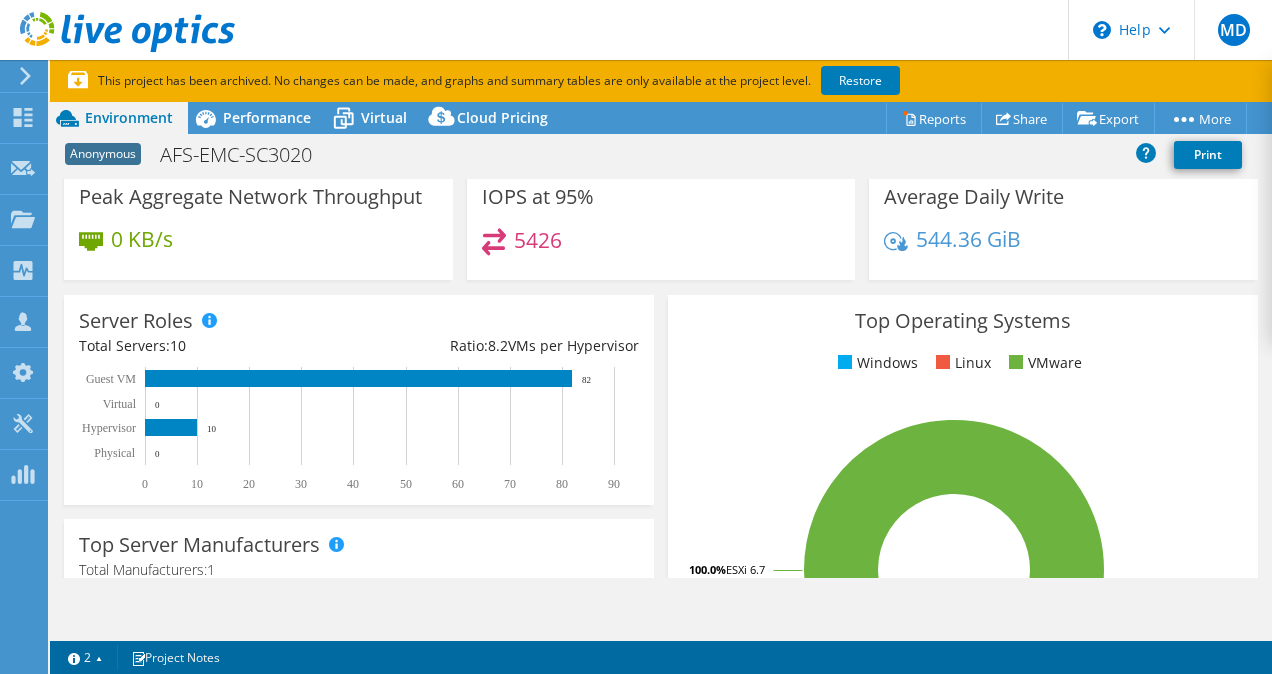 scroll, scrollTop: 0, scrollLeft: 0, axis: both 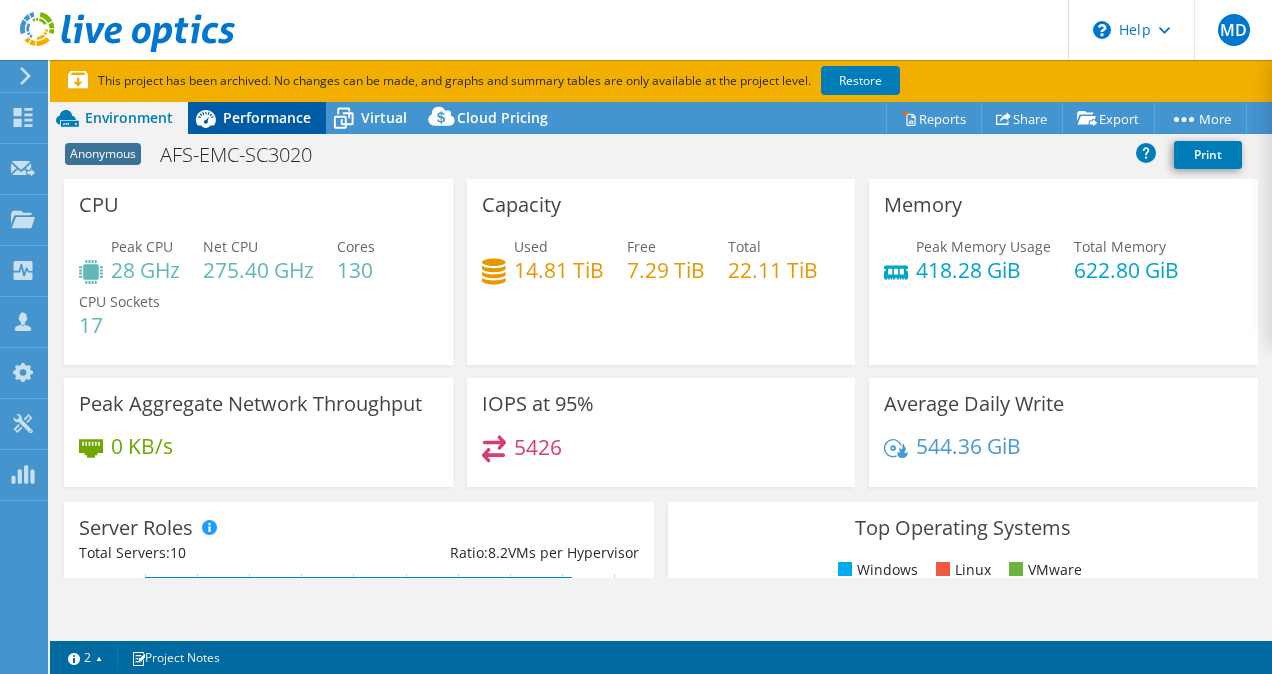 click on "Performance" at bounding box center [267, 117] 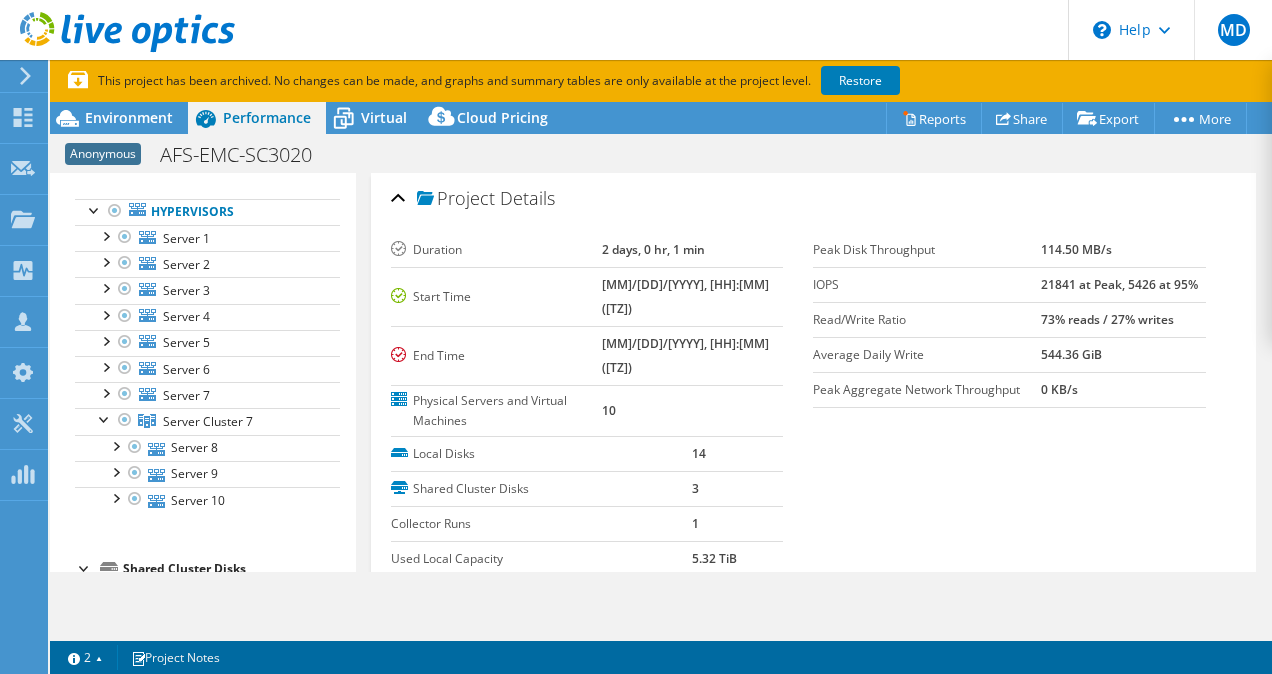 scroll, scrollTop: 0, scrollLeft: 0, axis: both 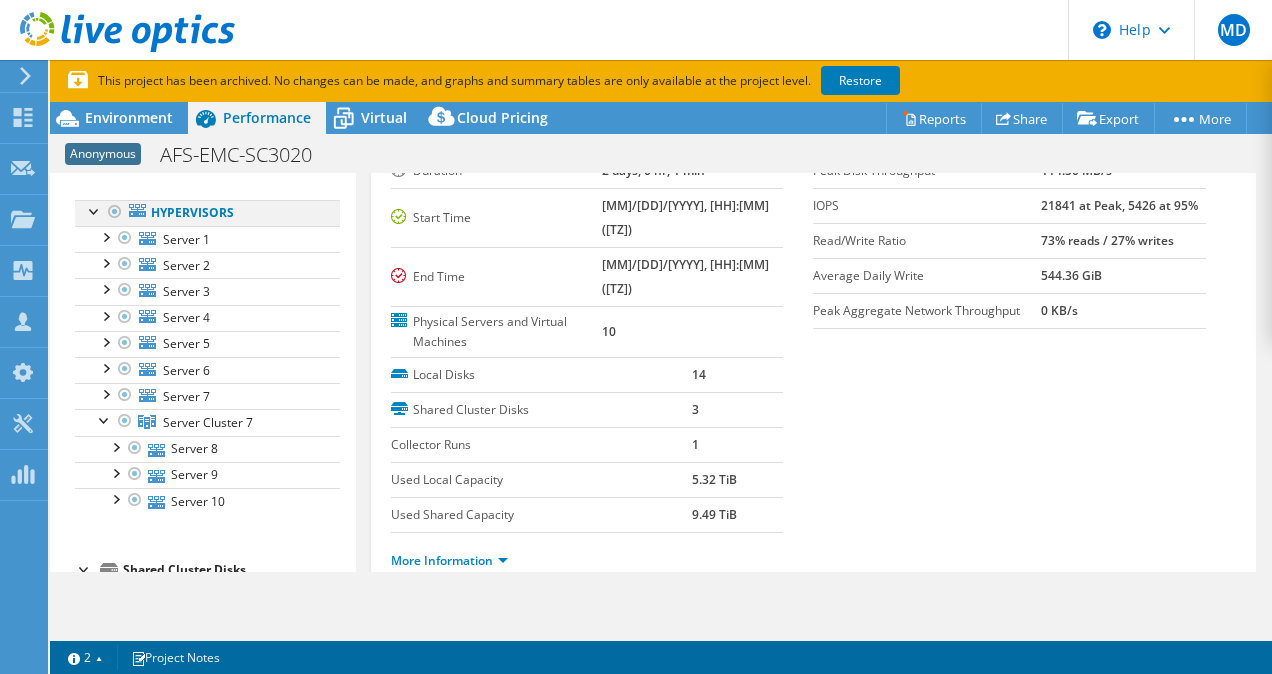 click at bounding box center (115, 212) 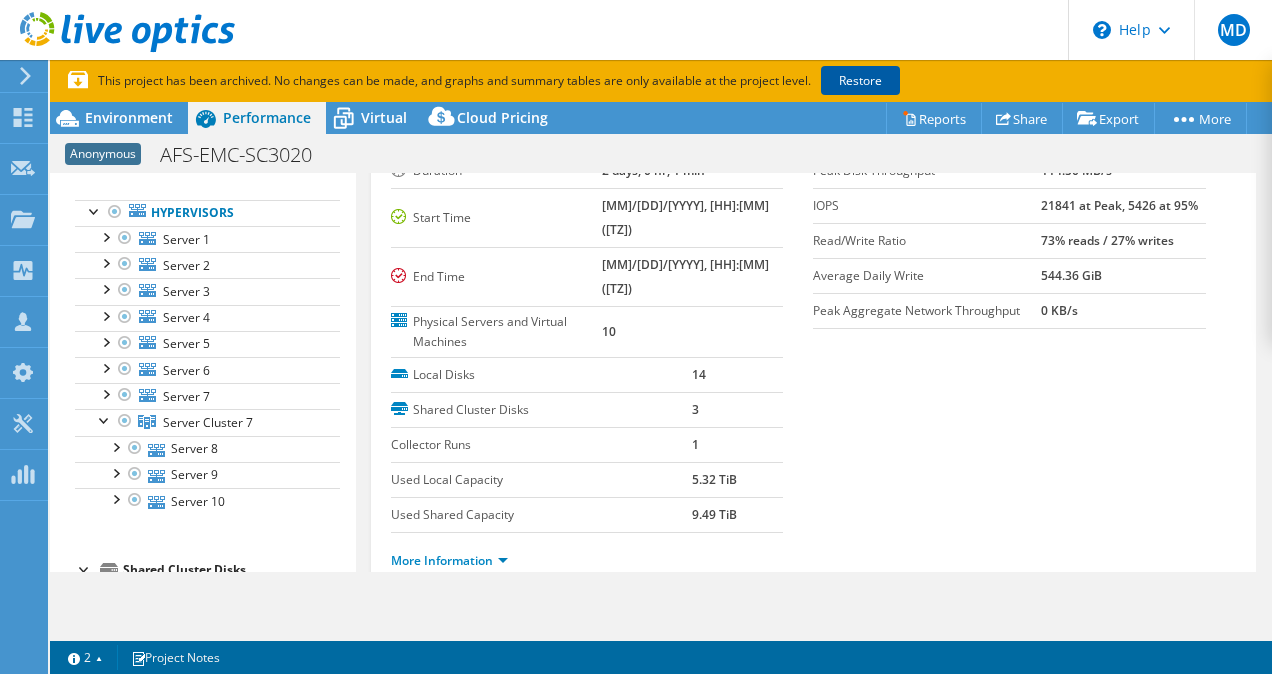 click on "Restore" at bounding box center (860, 80) 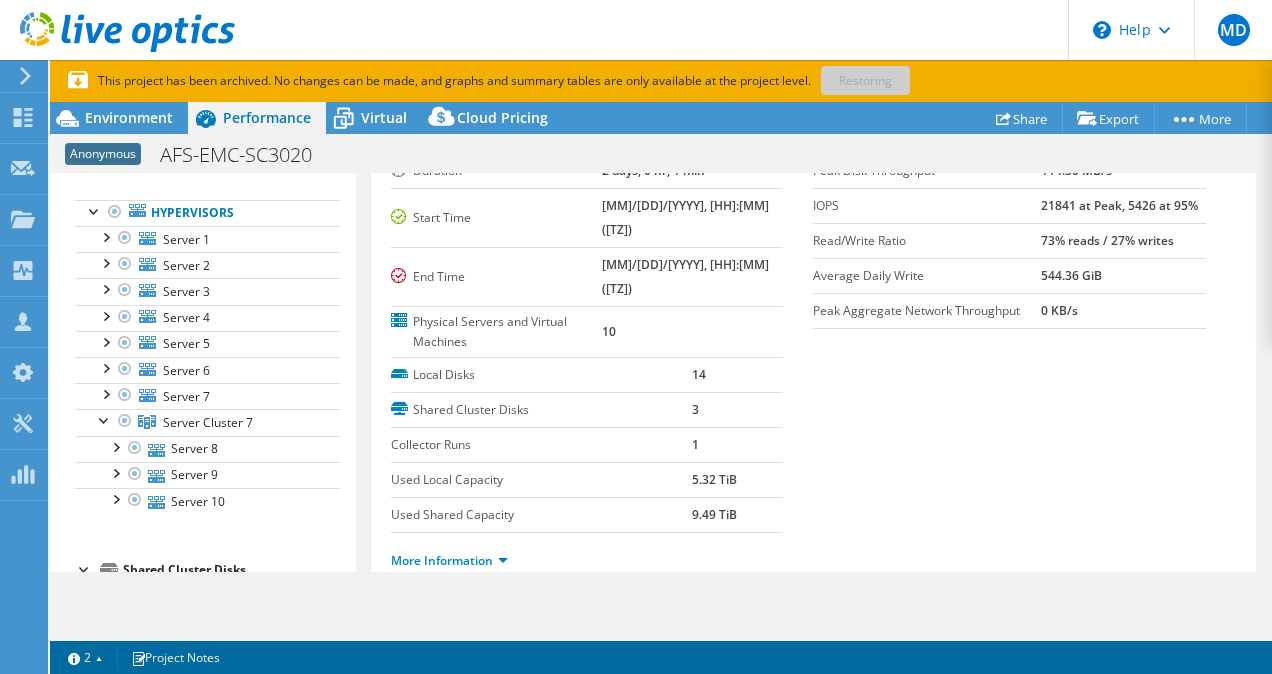 click on "This project has been archived. No changes can be made, and graphs and summary tables are only available at the project level.
Restoring" at bounding box center [558, 81] 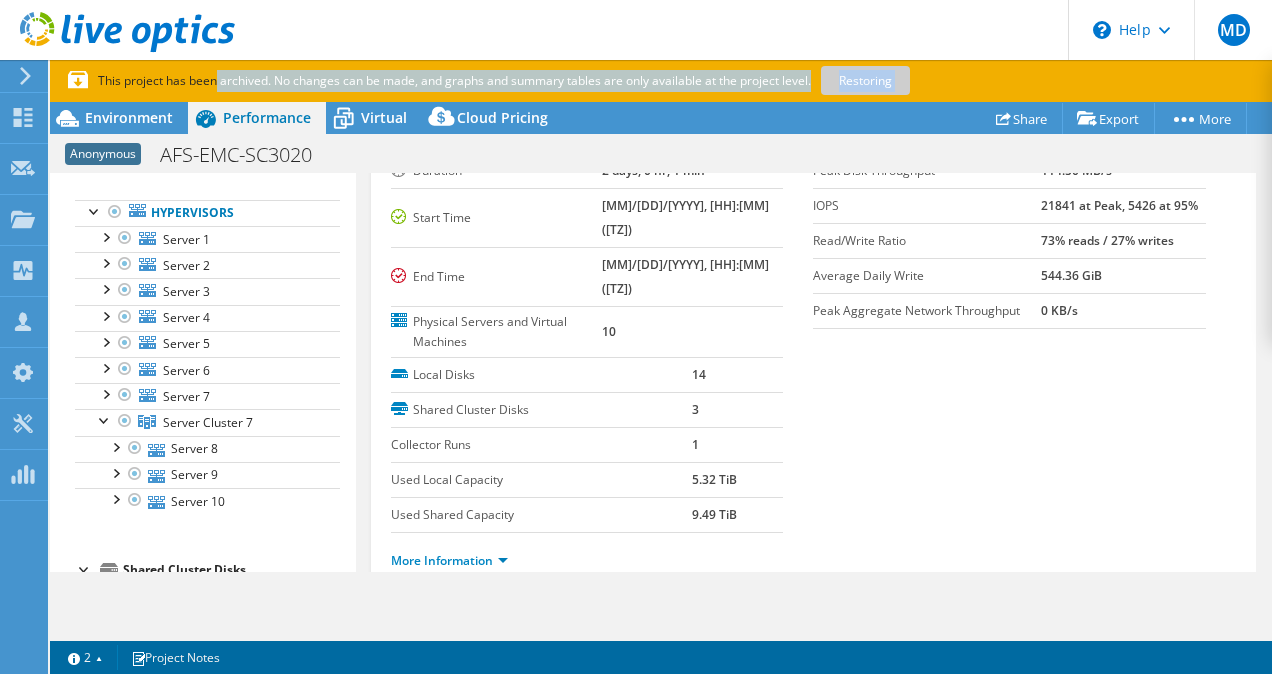 click on "This project has been archived. No changes can be made, and graphs and summary tables are only available at the project level.
Restoring" at bounding box center (558, 81) 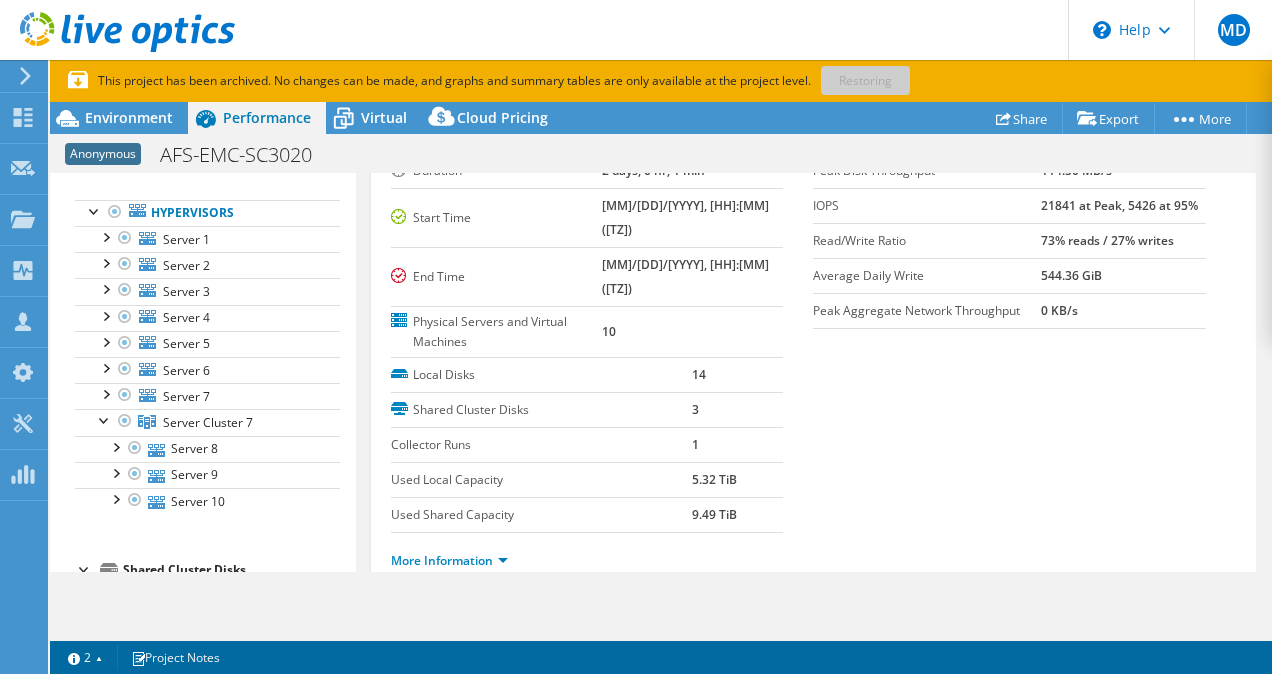drag, startPoint x: 785, startPoint y: 82, endPoint x: 697, endPoint y: 120, distance: 95.85406 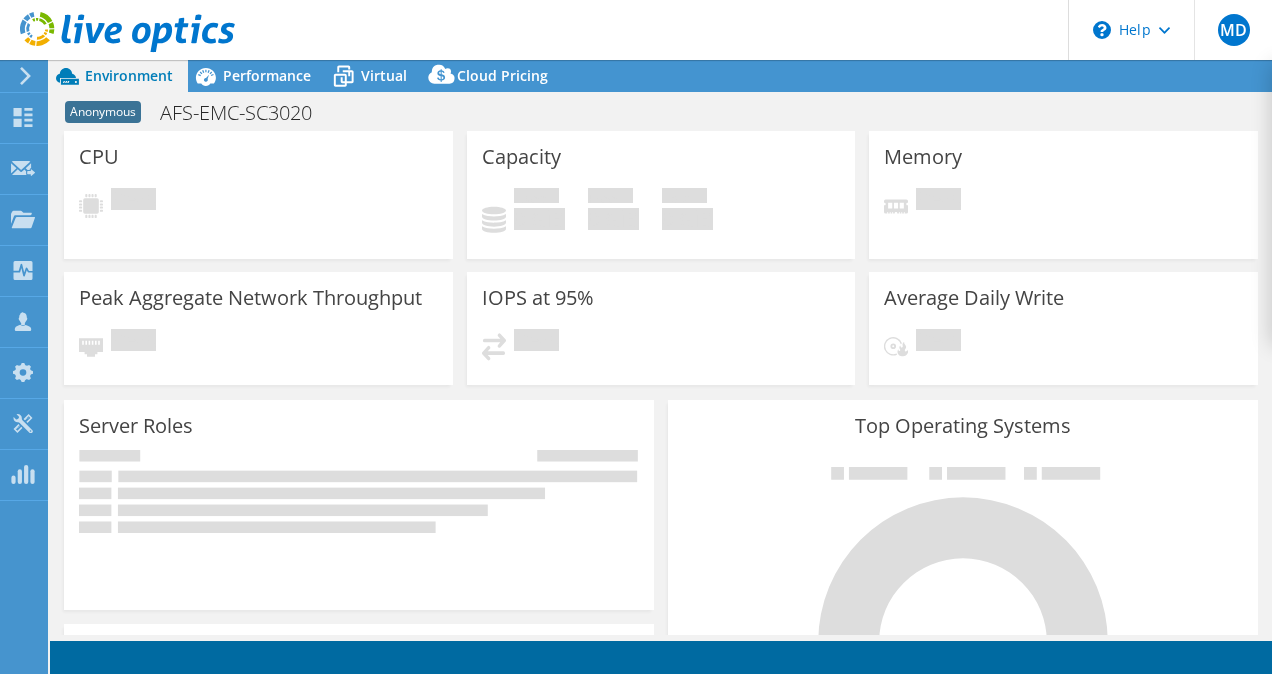 scroll, scrollTop: 0, scrollLeft: 0, axis: both 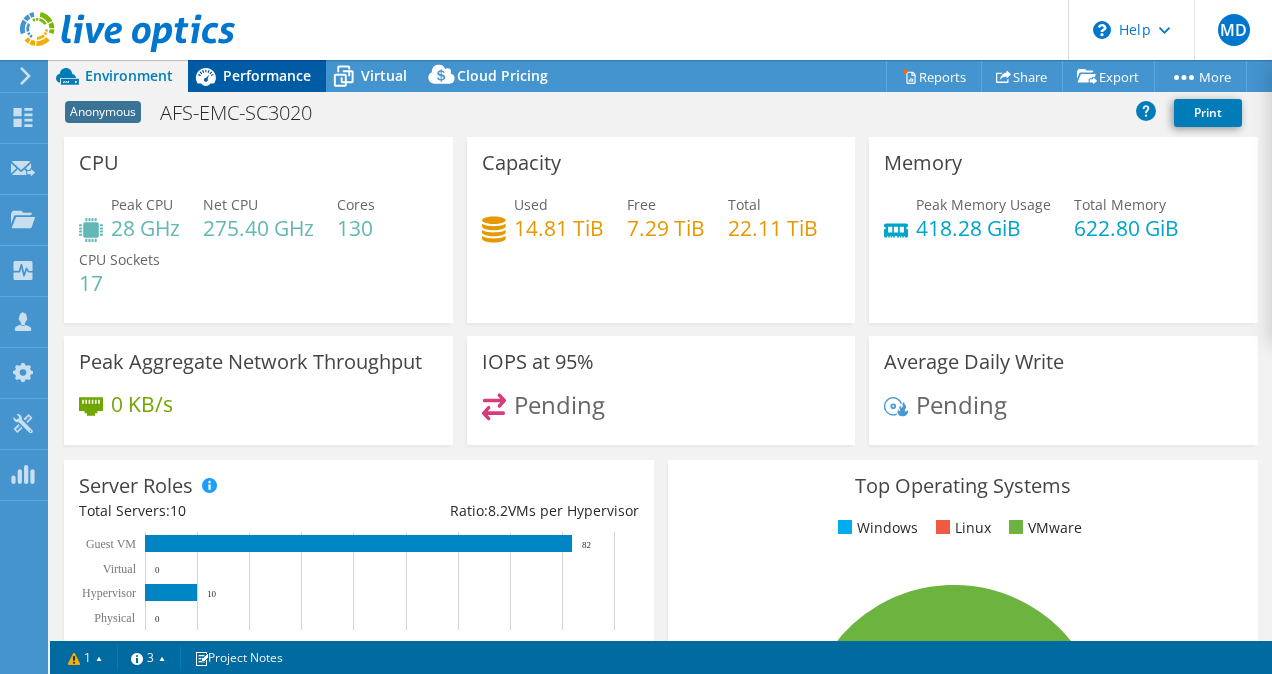 click on "Performance" at bounding box center [267, 75] 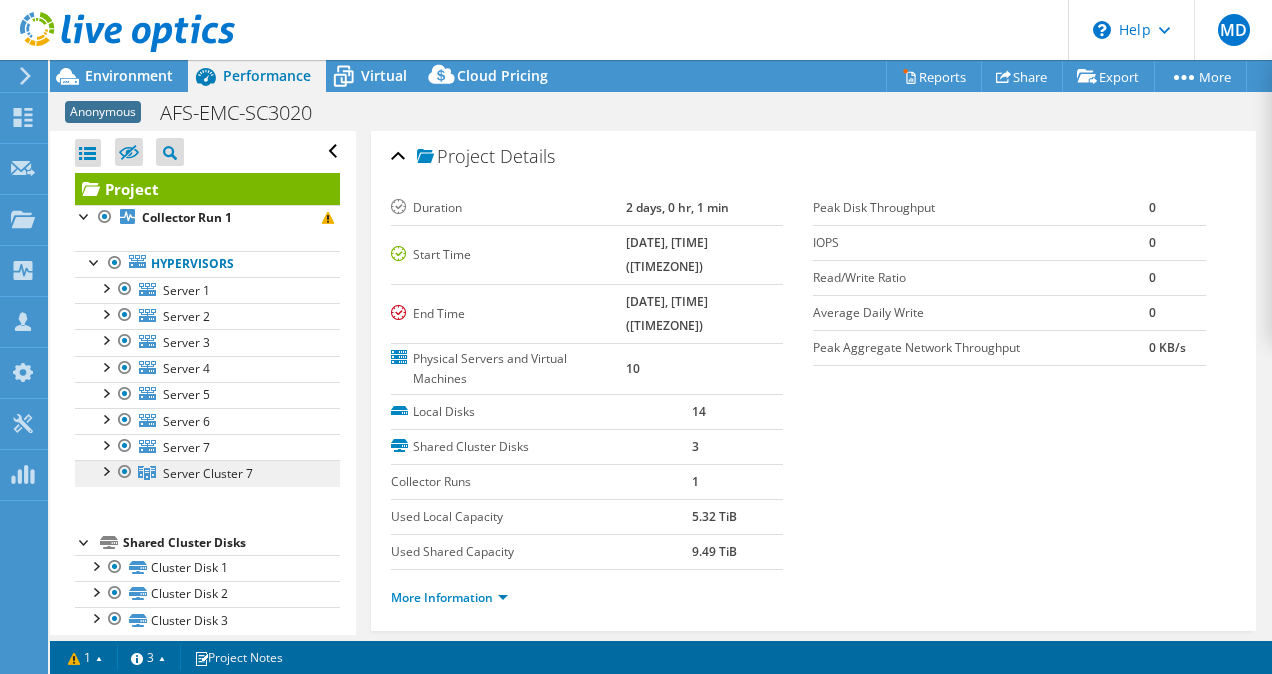 click on "Server Cluster 7" at bounding box center [207, 473] 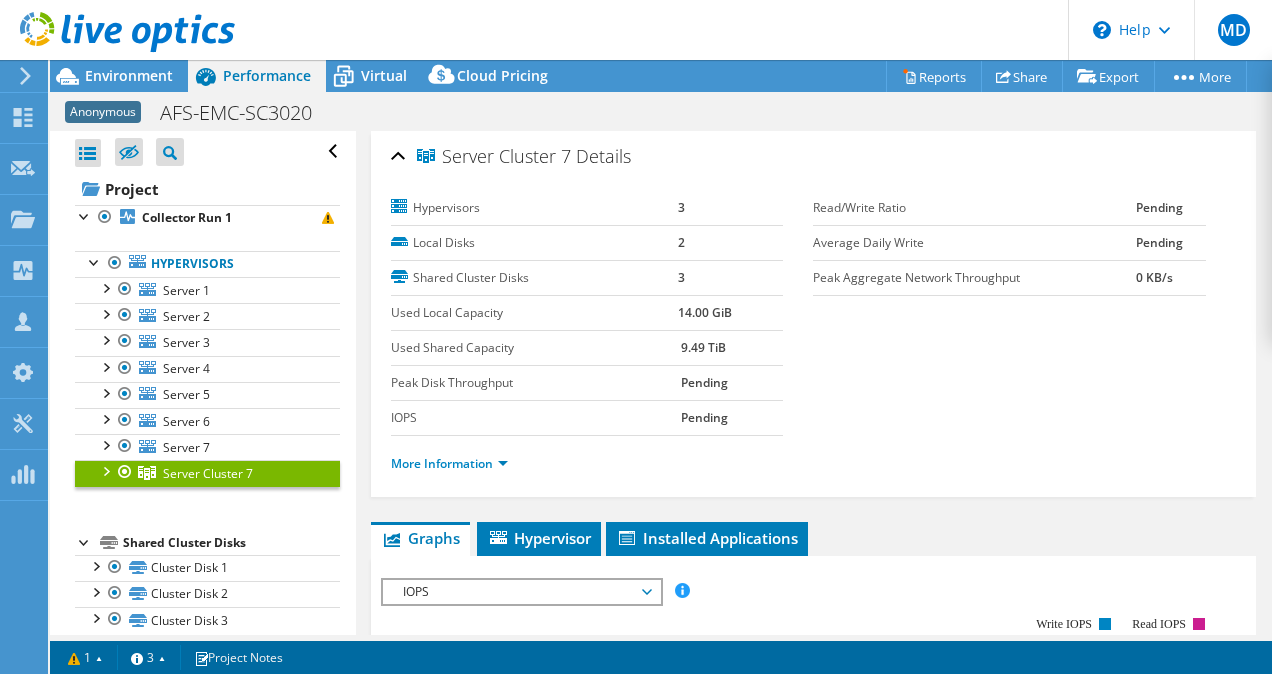 click at bounding box center (105, 470) 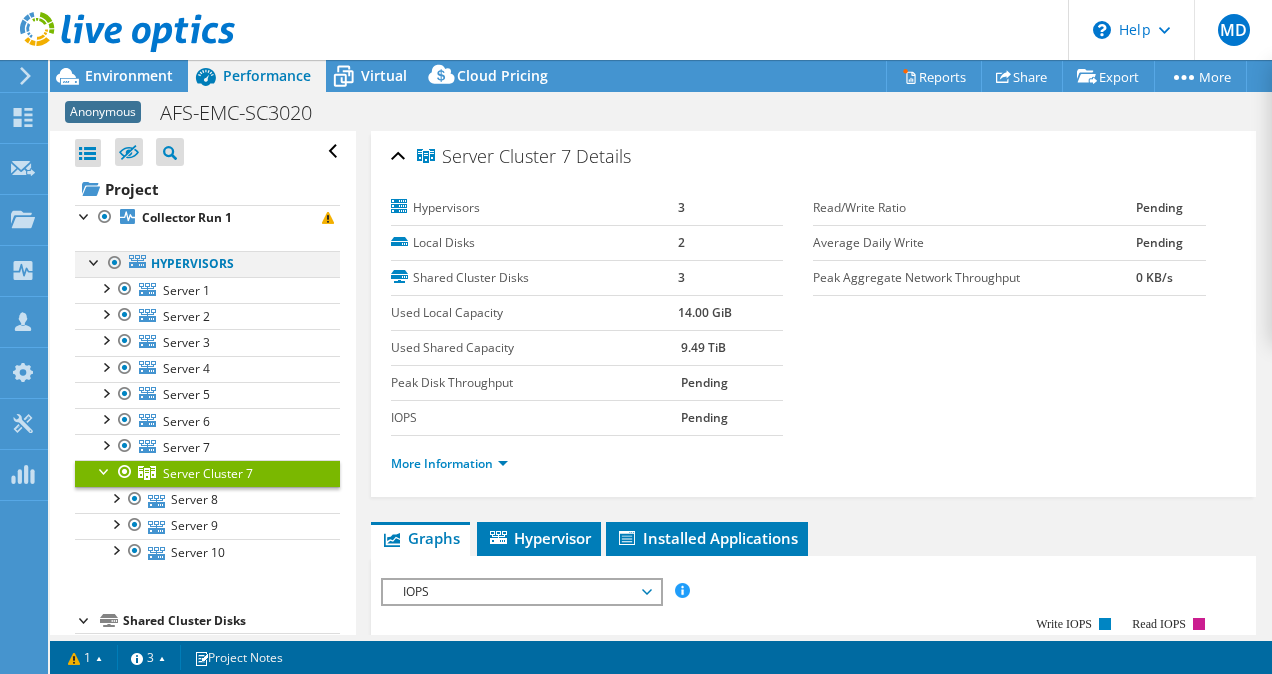 click at bounding box center (115, 263) 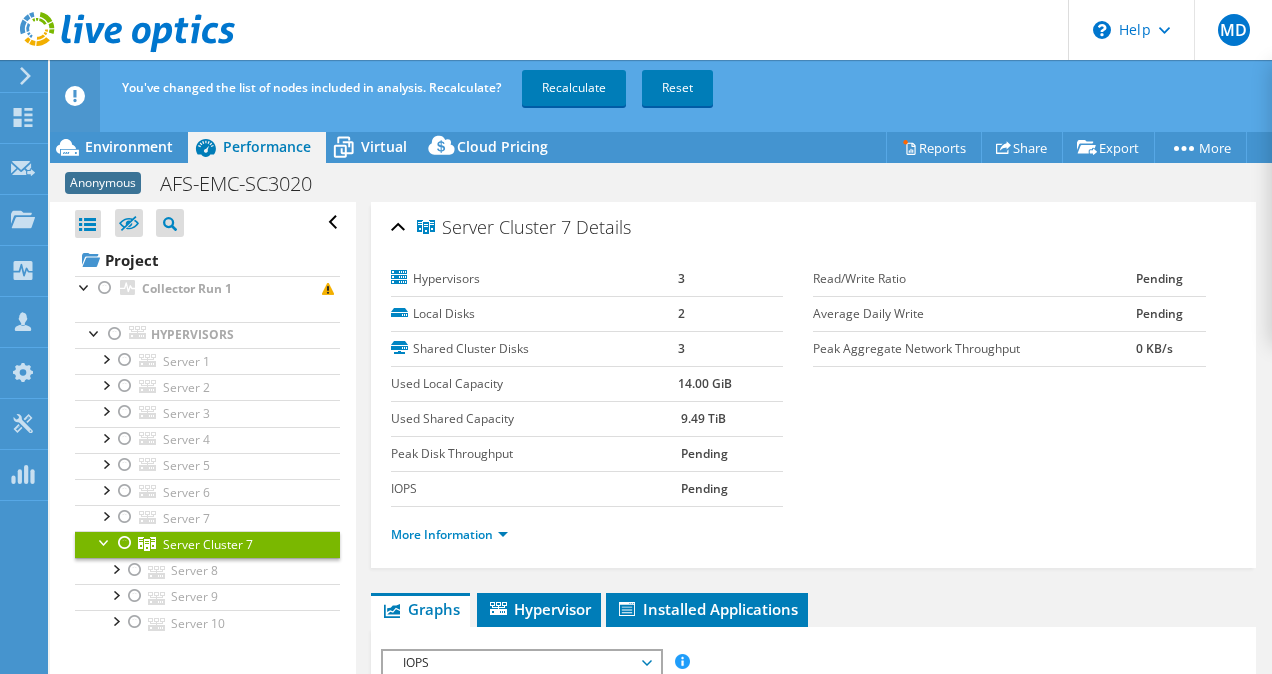 click at bounding box center [125, 543] 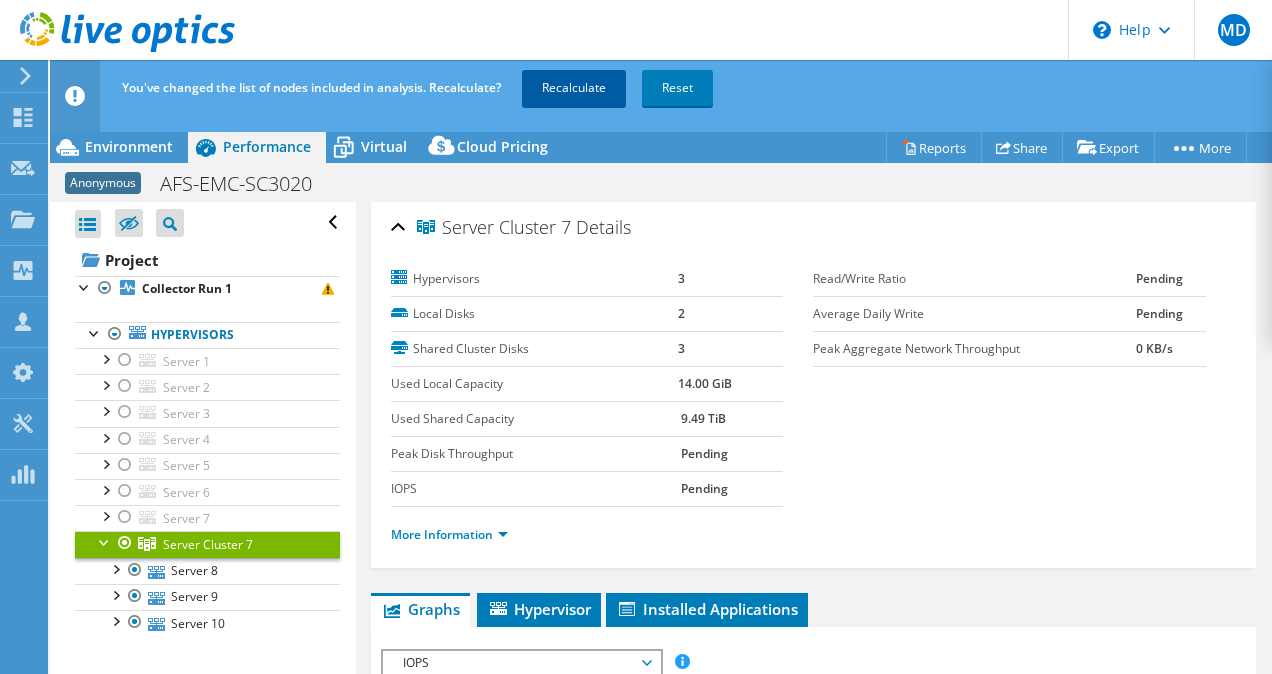 click on "Recalculate" at bounding box center (574, 88) 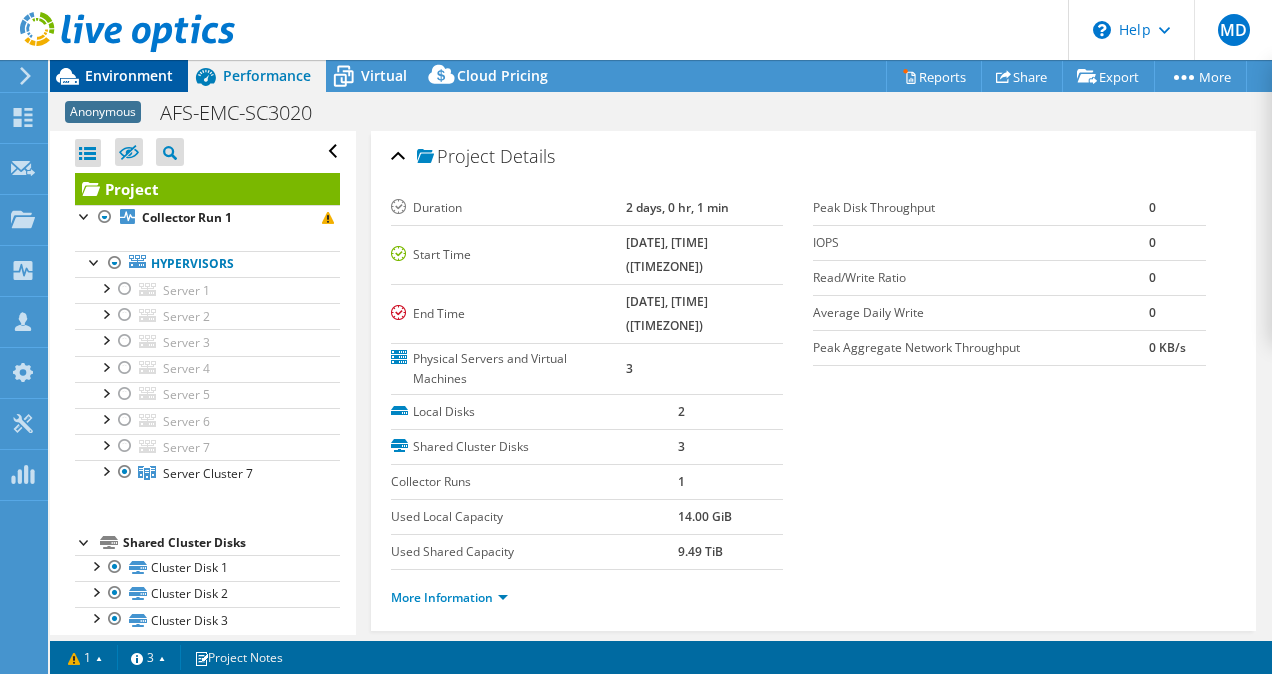 click on "Environment" at bounding box center (129, 75) 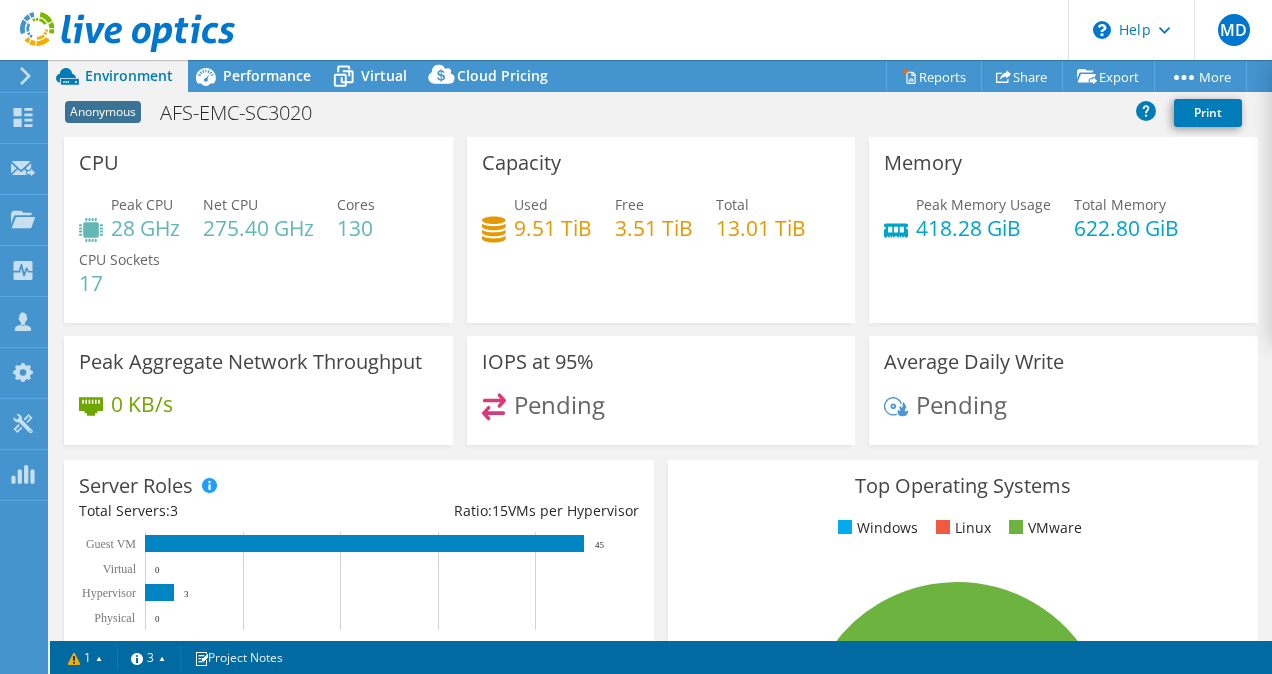 click on "418.28 GiB" at bounding box center [983, 228] 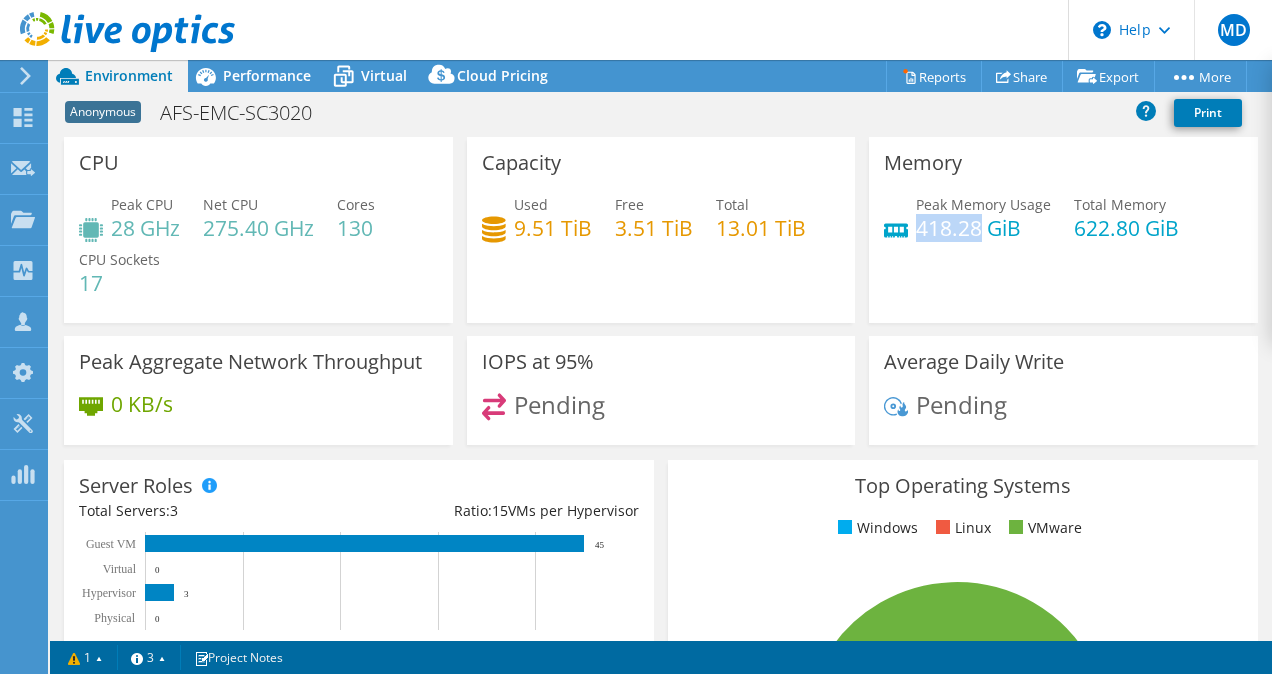 click on "418.28 GiB" at bounding box center [983, 228] 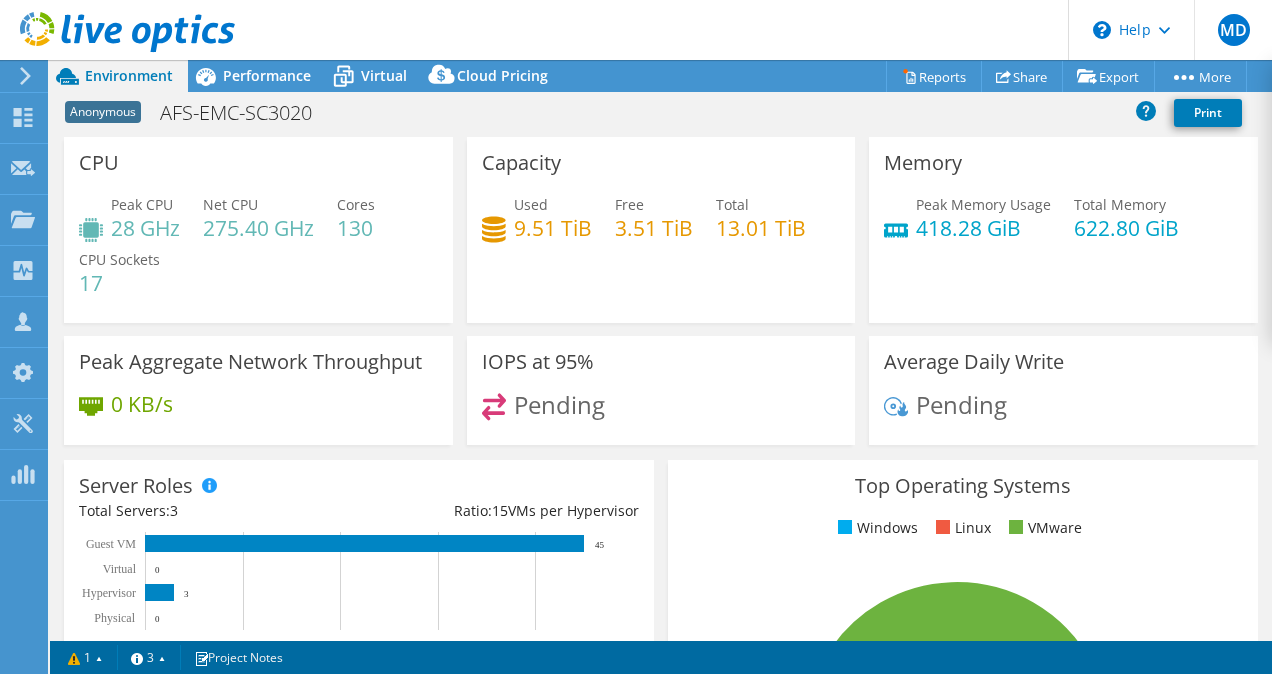 drag, startPoint x: 919, startPoint y: 234, endPoint x: 1006, endPoint y: 272, distance: 94.93682 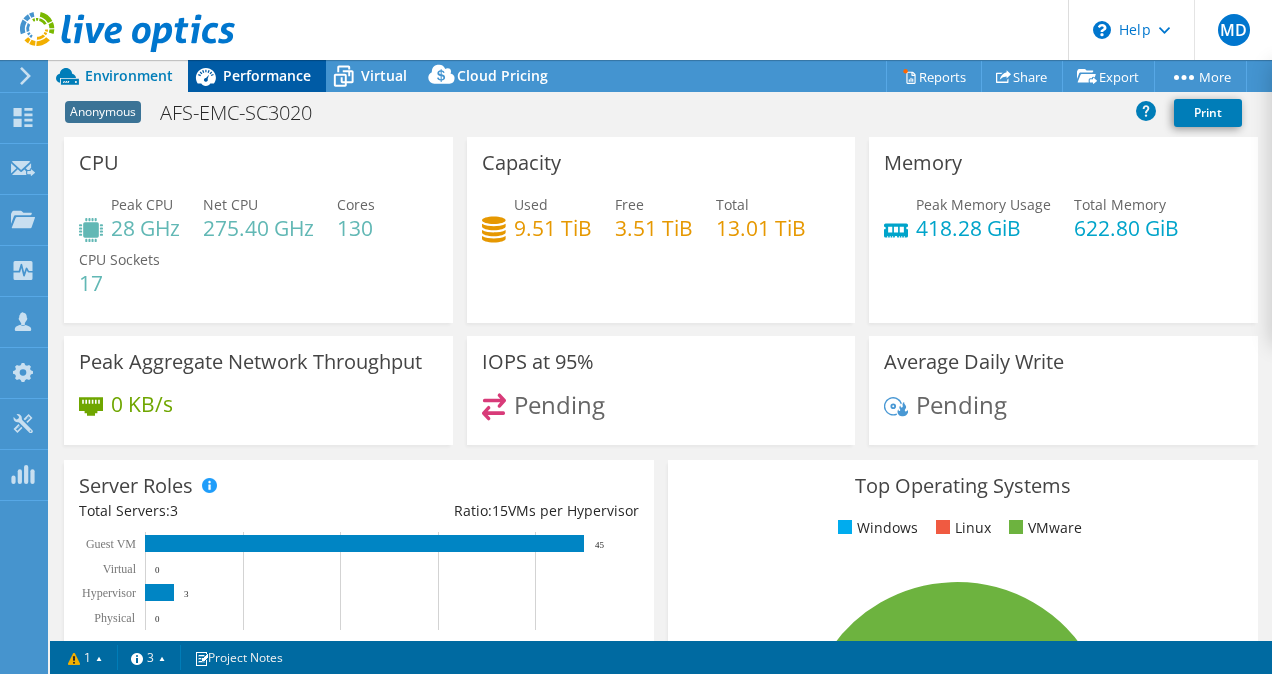 click on "Performance" at bounding box center [267, 75] 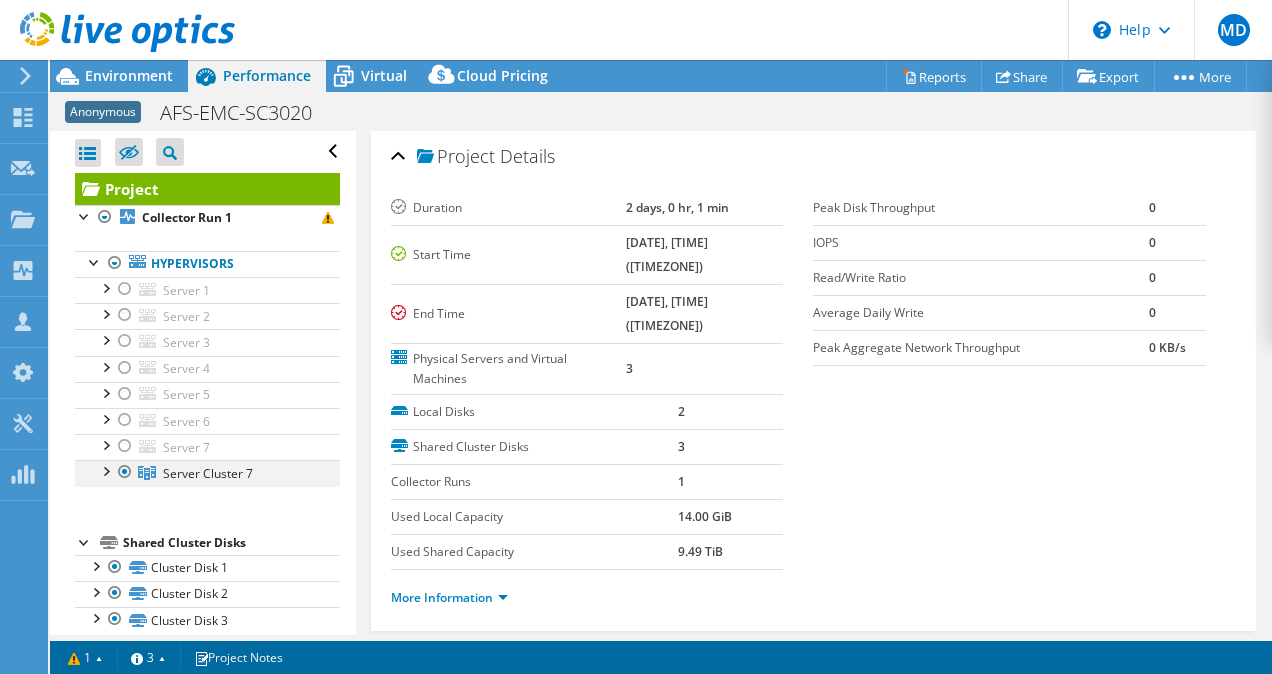 click at bounding box center (105, 470) 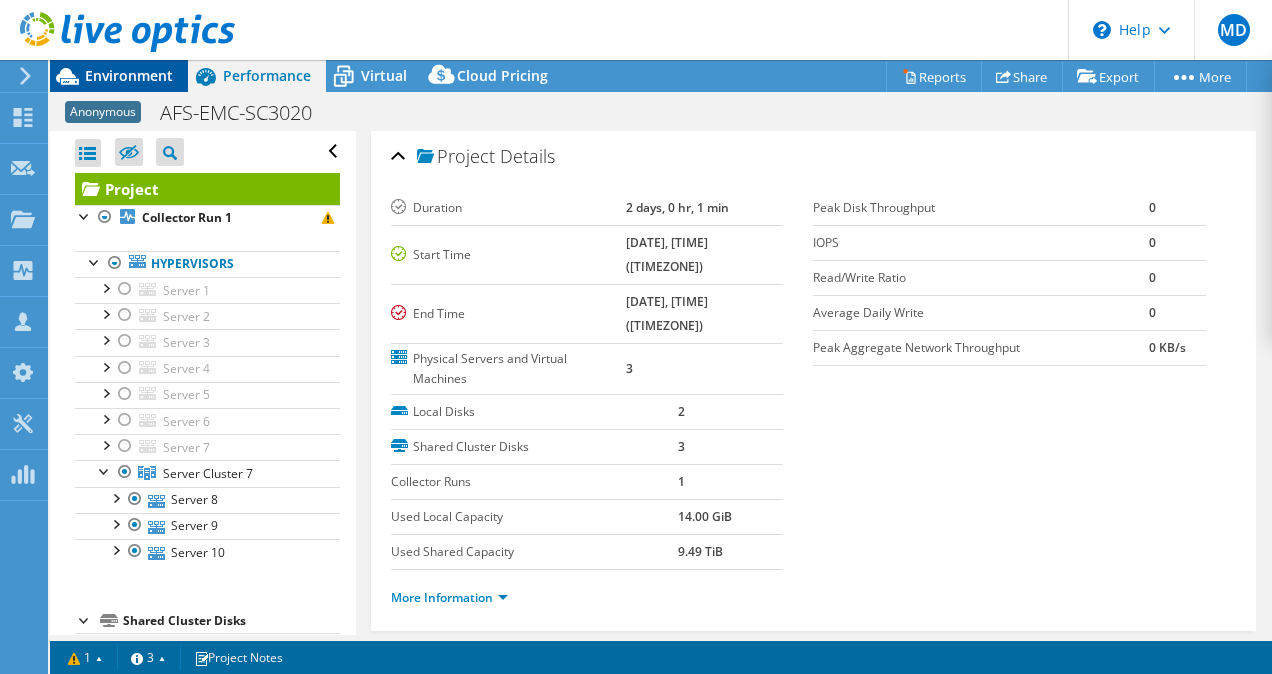 click on "Environment" at bounding box center (129, 75) 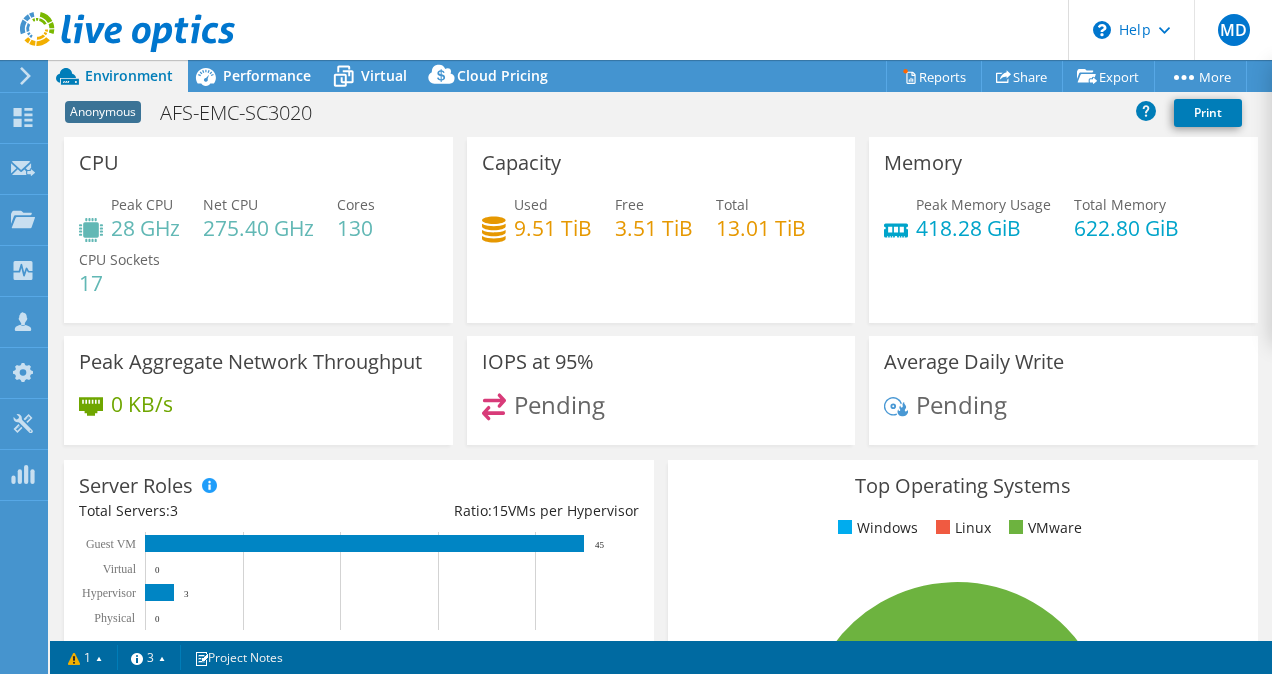 click on "418.28 GiB" at bounding box center [983, 228] 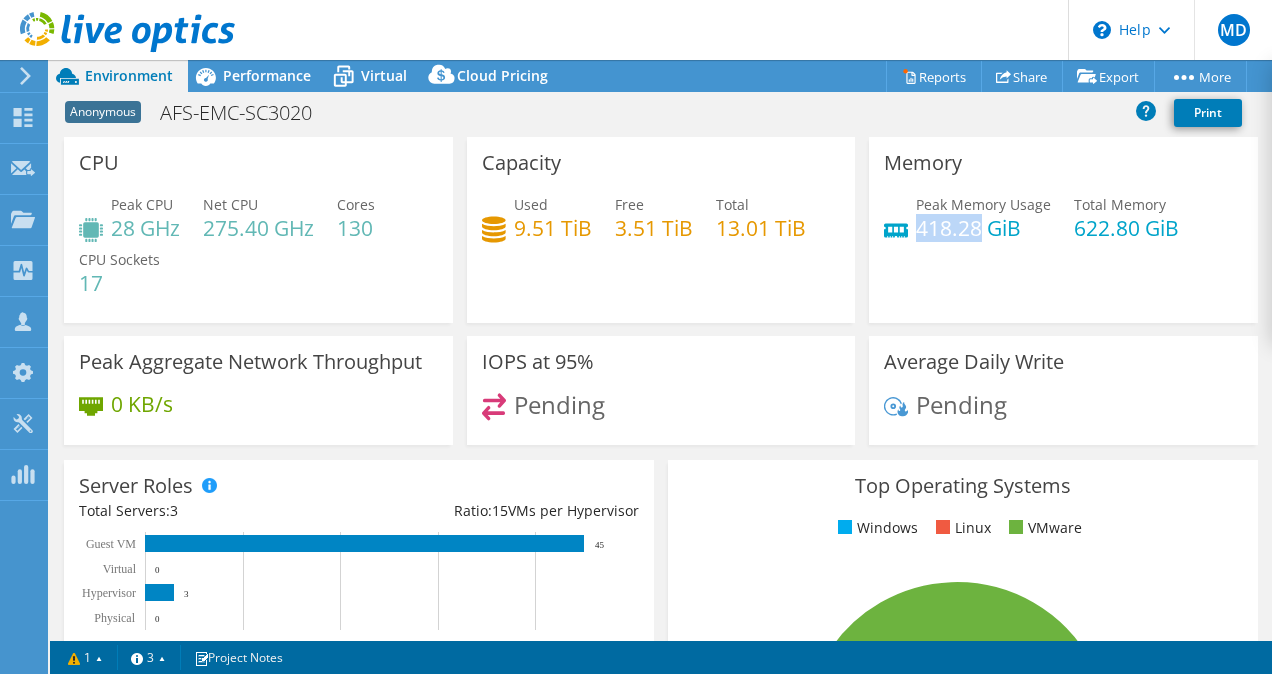 click on "418.28 GiB" at bounding box center [983, 228] 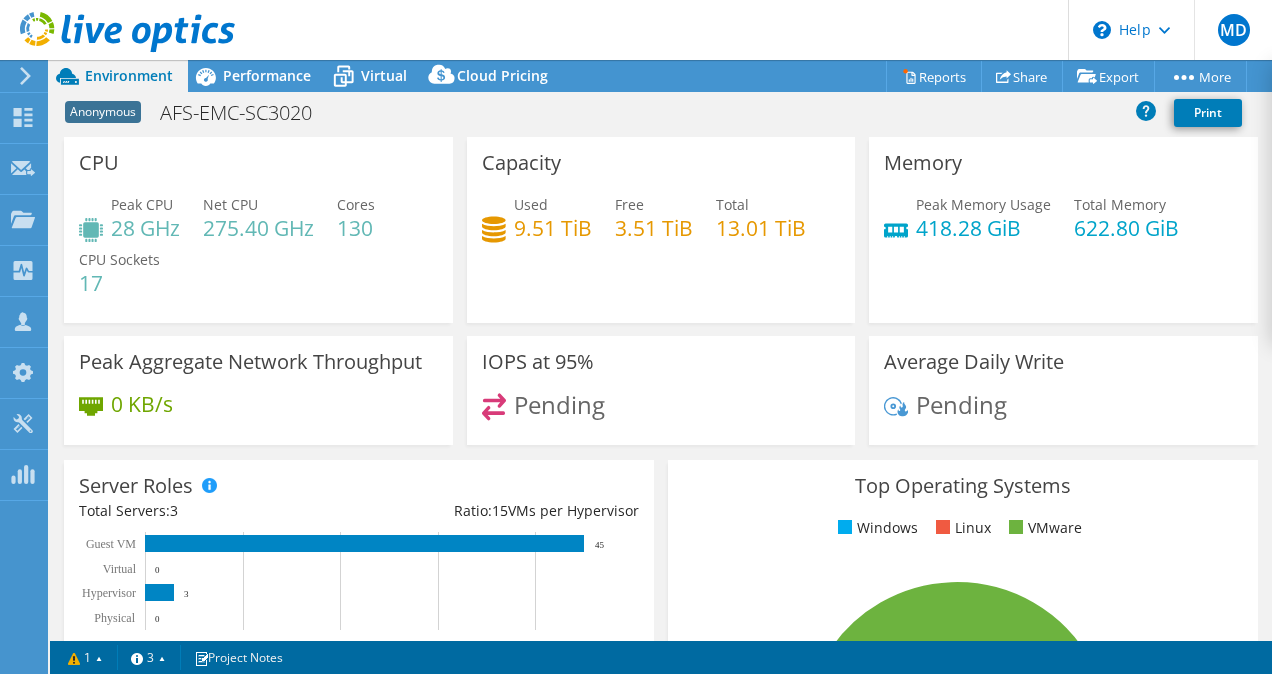 drag, startPoint x: 926, startPoint y: 237, endPoint x: 943, endPoint y: 278, distance: 44.38468 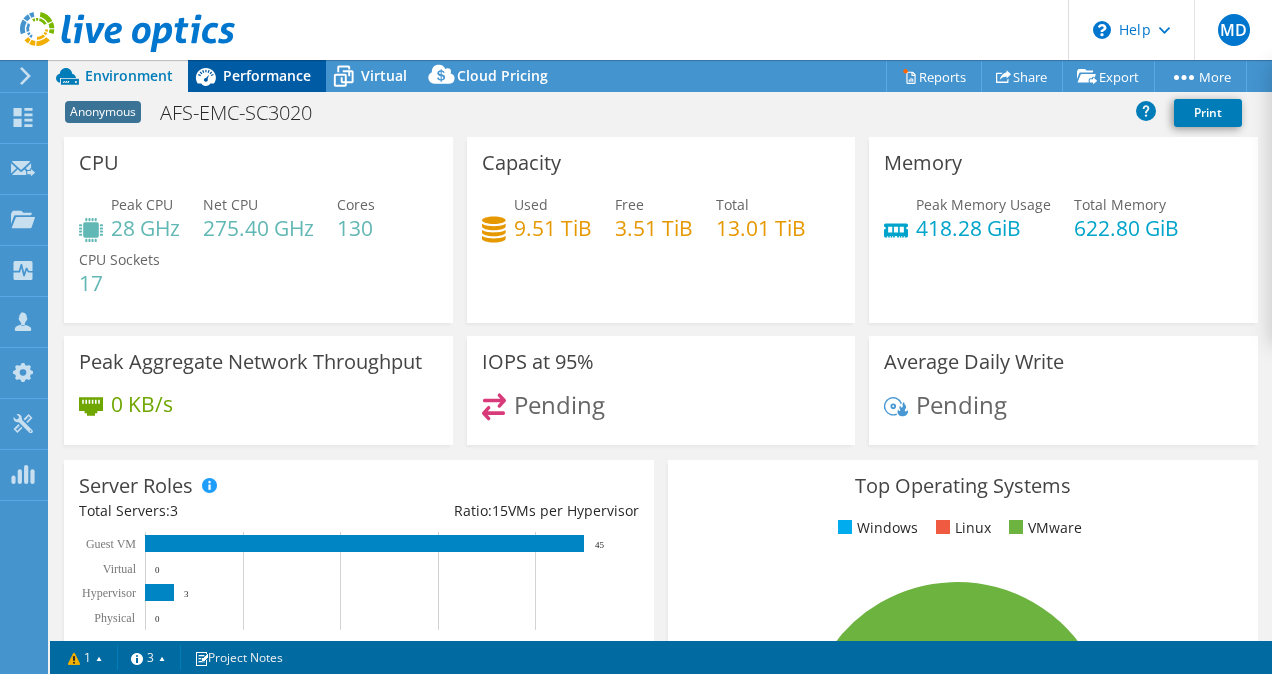 click on "Performance" at bounding box center [267, 75] 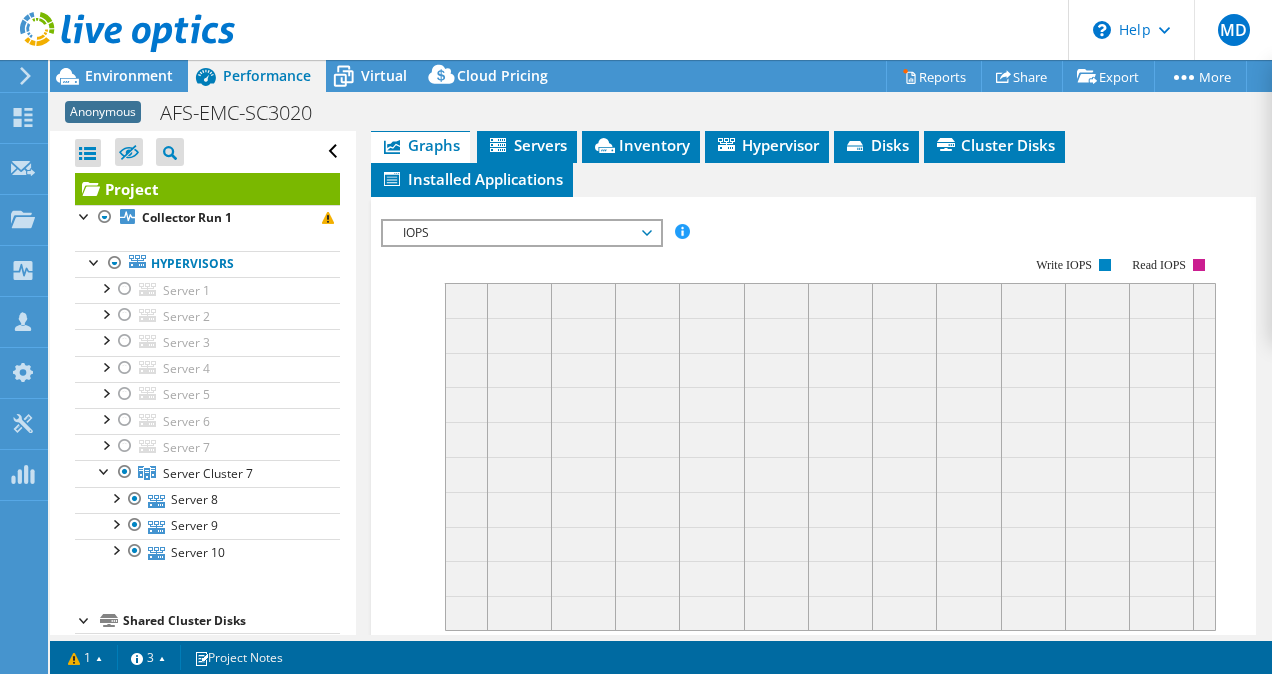 scroll, scrollTop: 528, scrollLeft: 0, axis: vertical 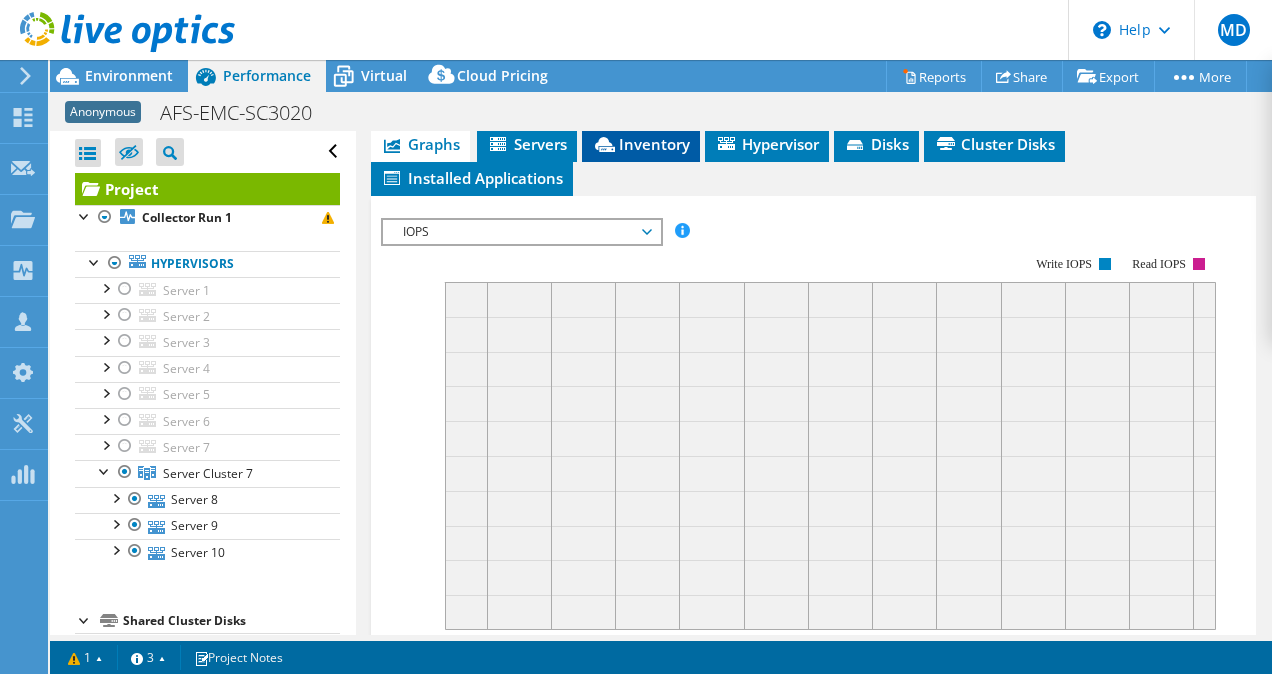 click on "Inventory" at bounding box center [641, 144] 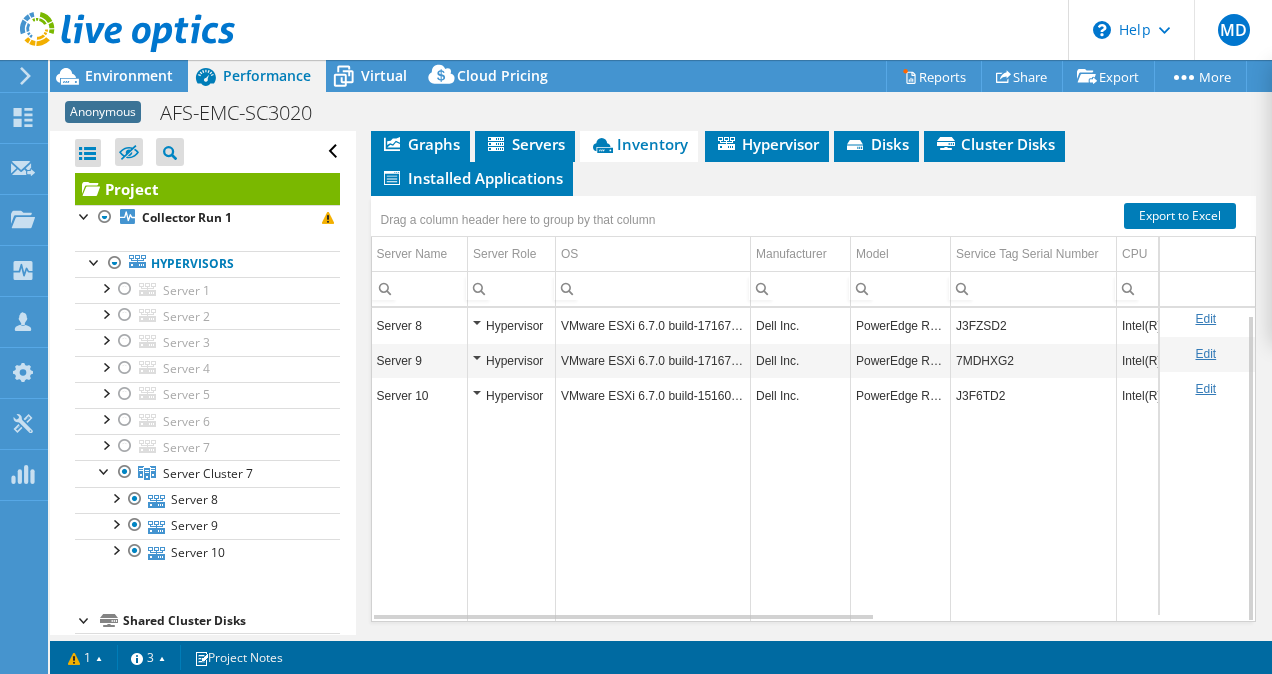 scroll, scrollTop: 7, scrollLeft: 0, axis: vertical 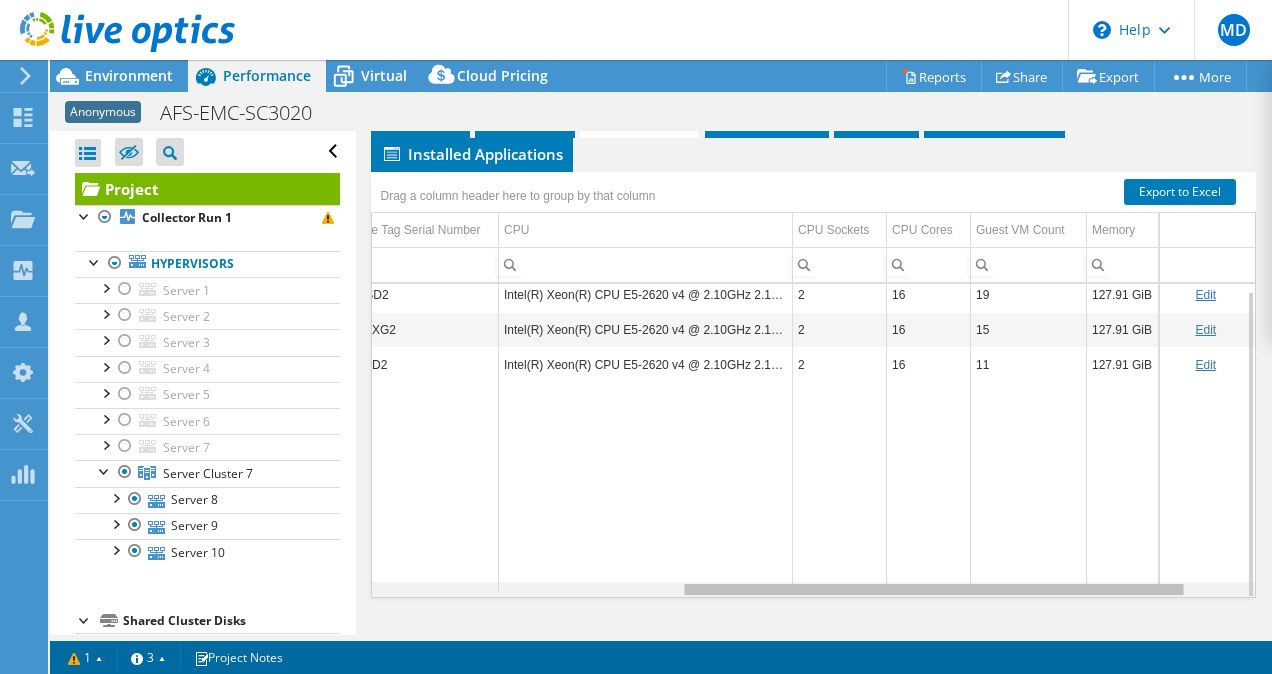 drag, startPoint x: 784, startPoint y: 583, endPoint x: 1164, endPoint y: 565, distance: 380.4261 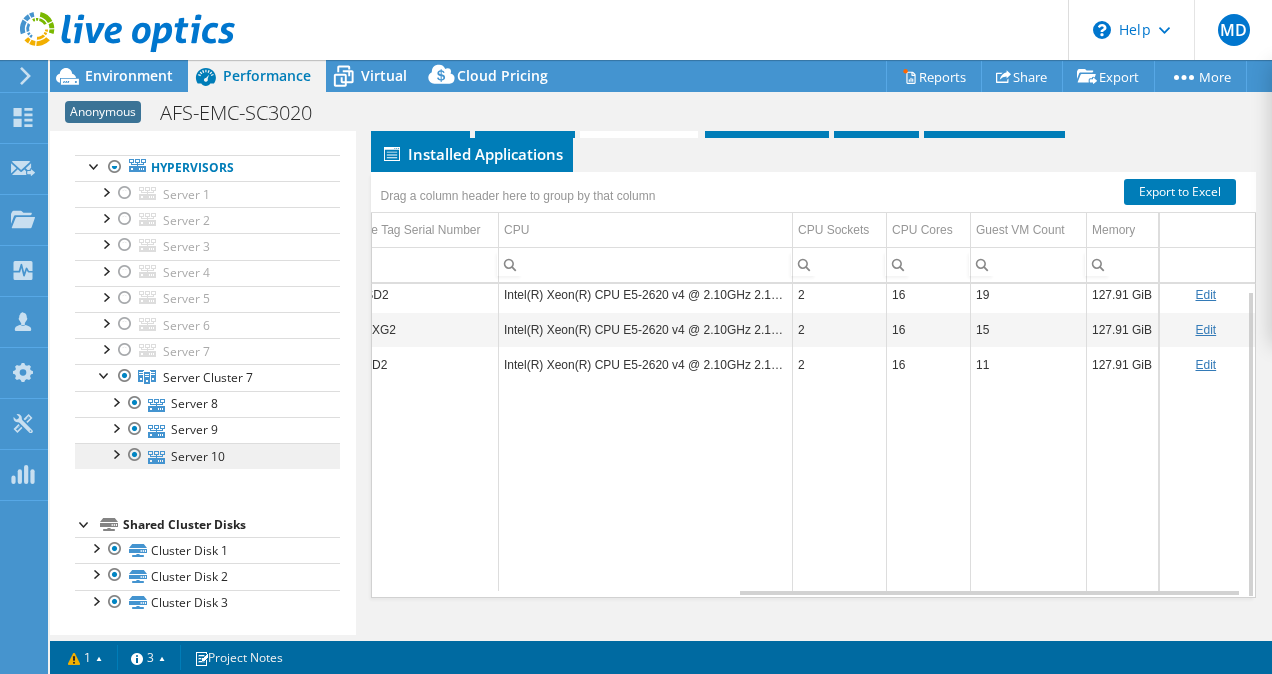 scroll, scrollTop: 0, scrollLeft: 0, axis: both 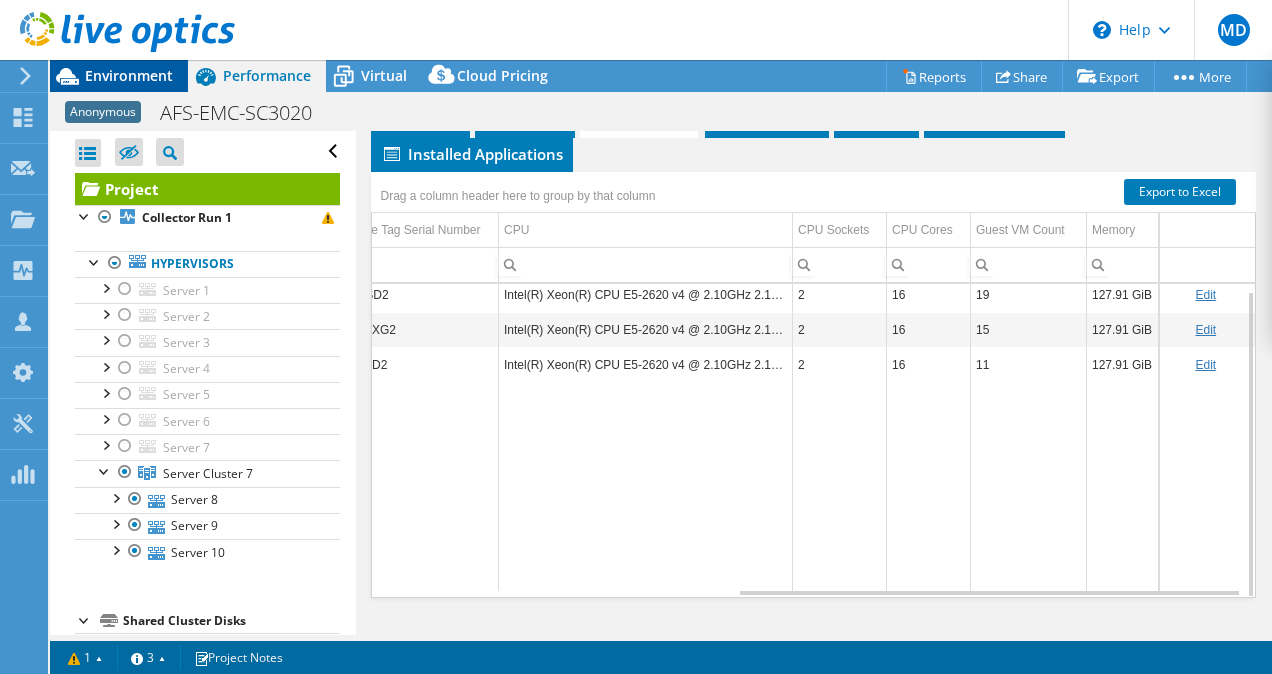 click on "Environment" at bounding box center (129, 75) 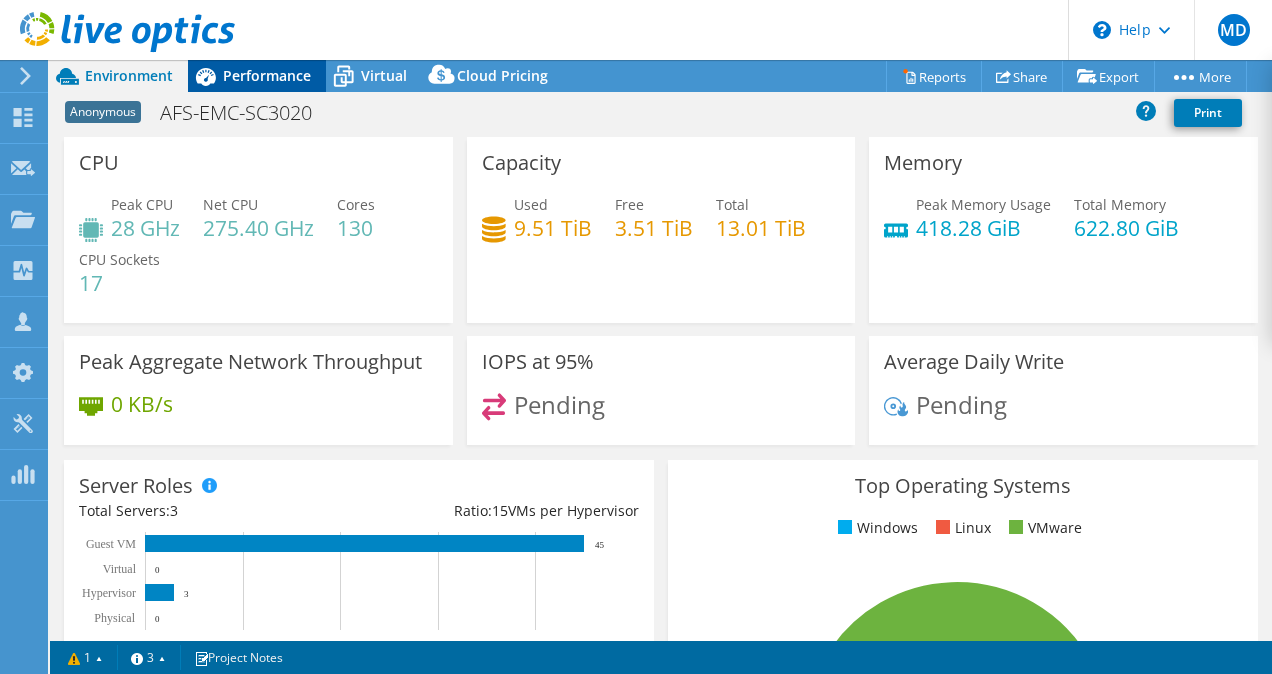 click on "Performance" at bounding box center (257, 76) 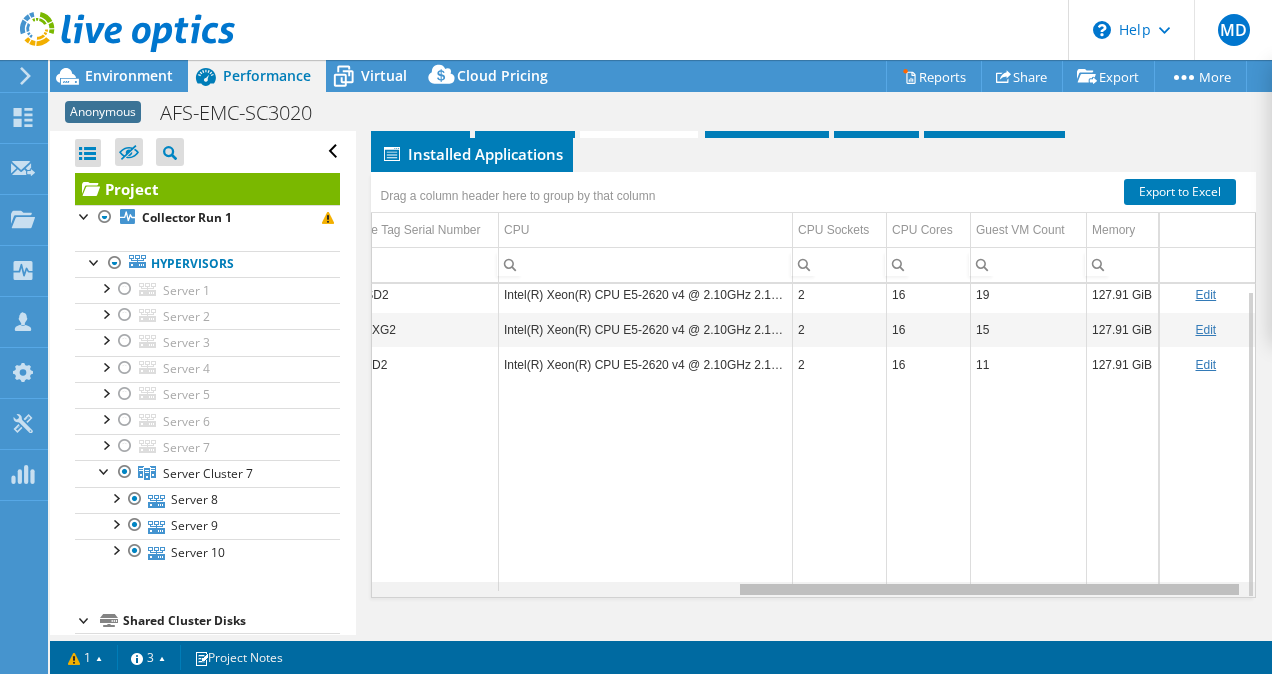 scroll, scrollTop: 7, scrollLeft: 598, axis: both 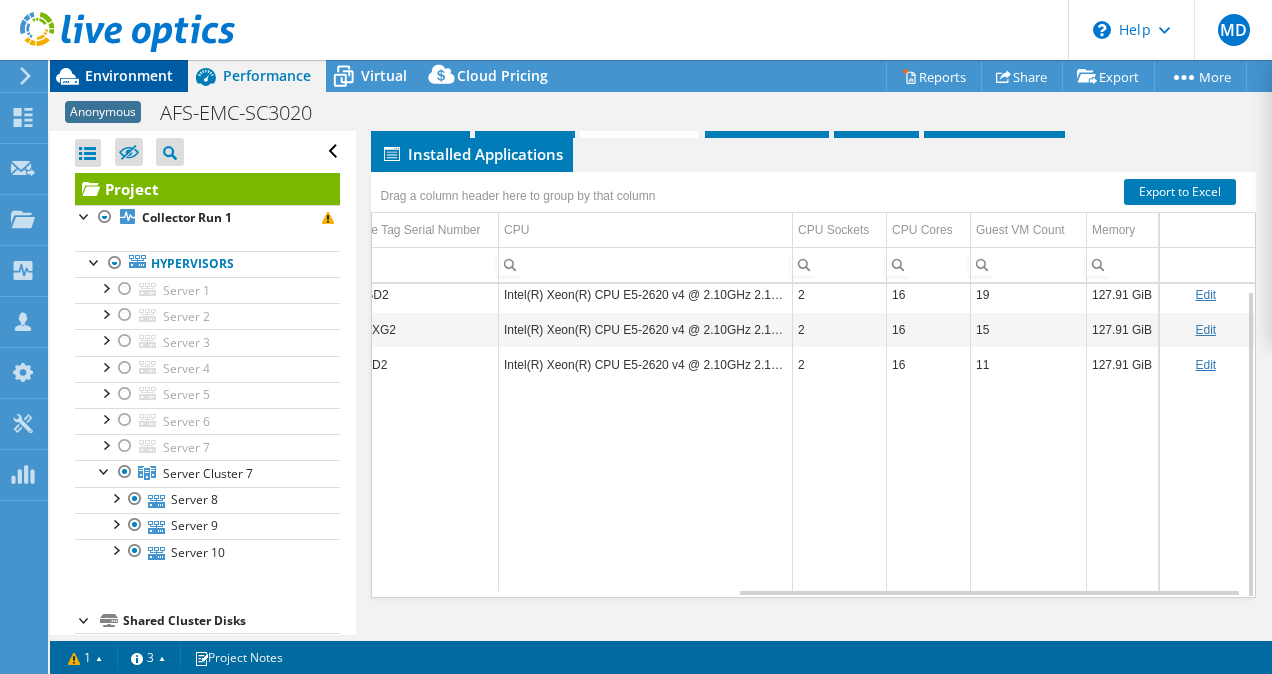 click on "Environment" at bounding box center [129, 75] 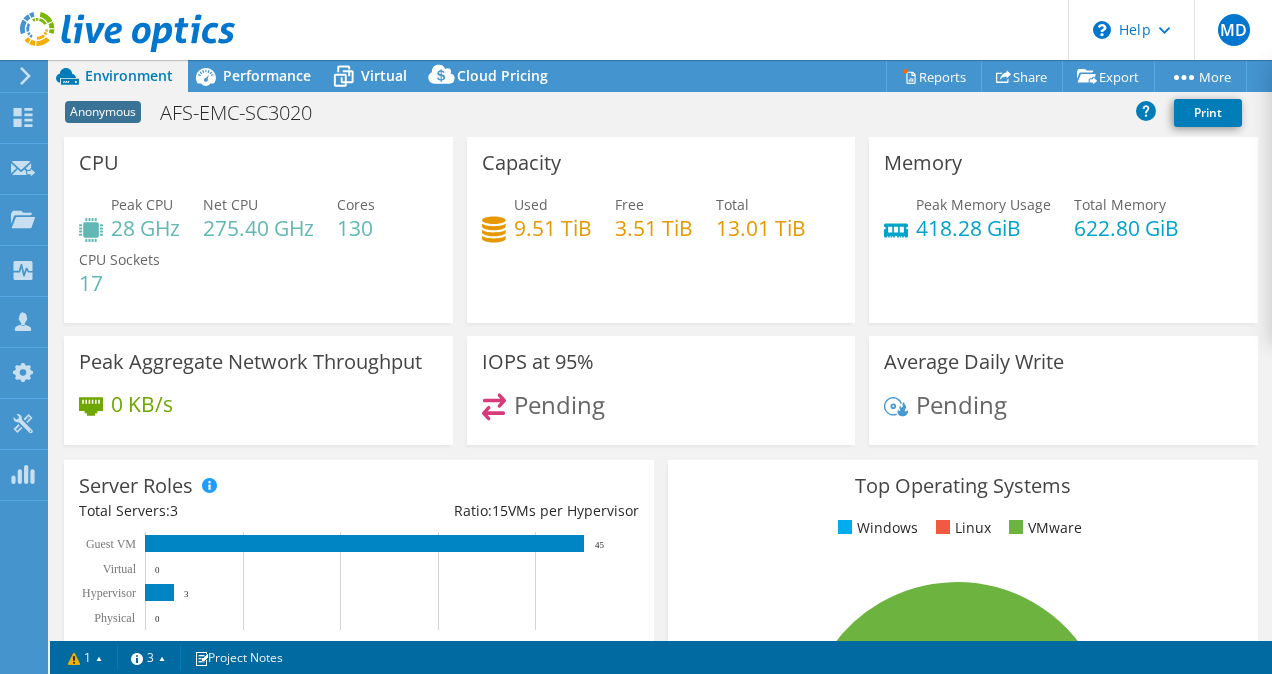 click on "9.51 TiB" at bounding box center (553, 228) 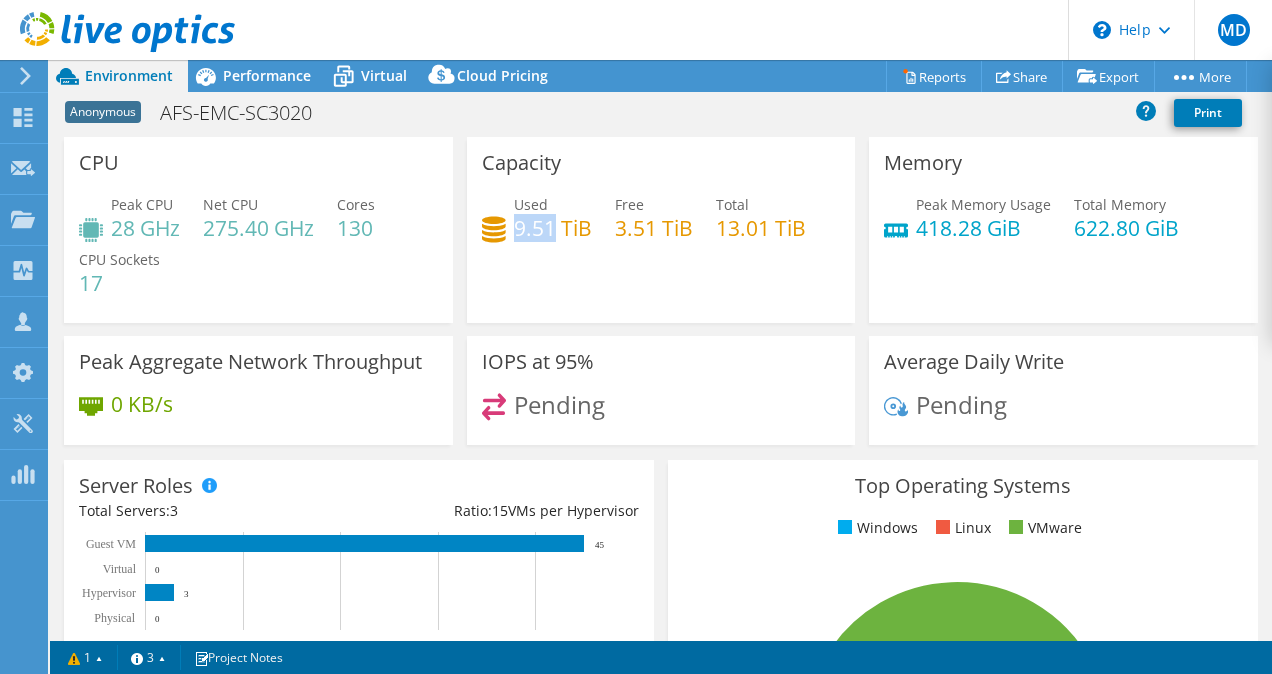 click on "9.51 TiB" at bounding box center (553, 228) 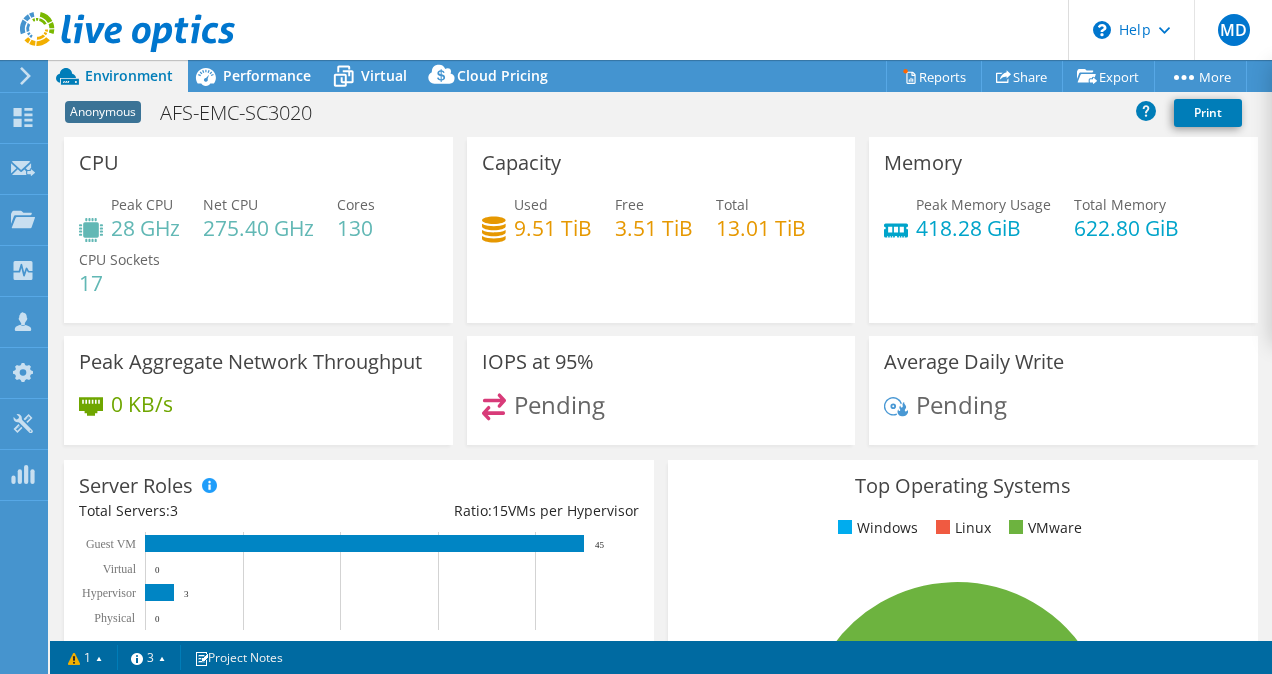 drag, startPoint x: 528, startPoint y: 228, endPoint x: 614, endPoint y: 281, distance: 101.0198 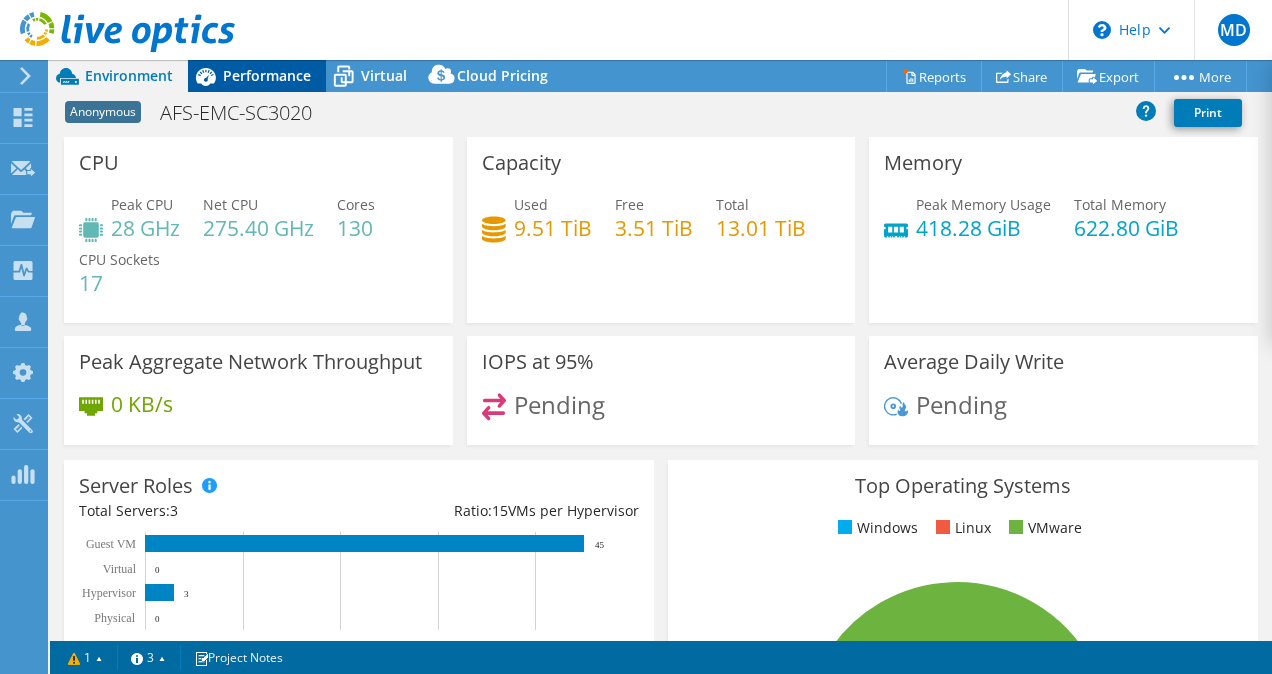 click on "Performance" at bounding box center [267, 75] 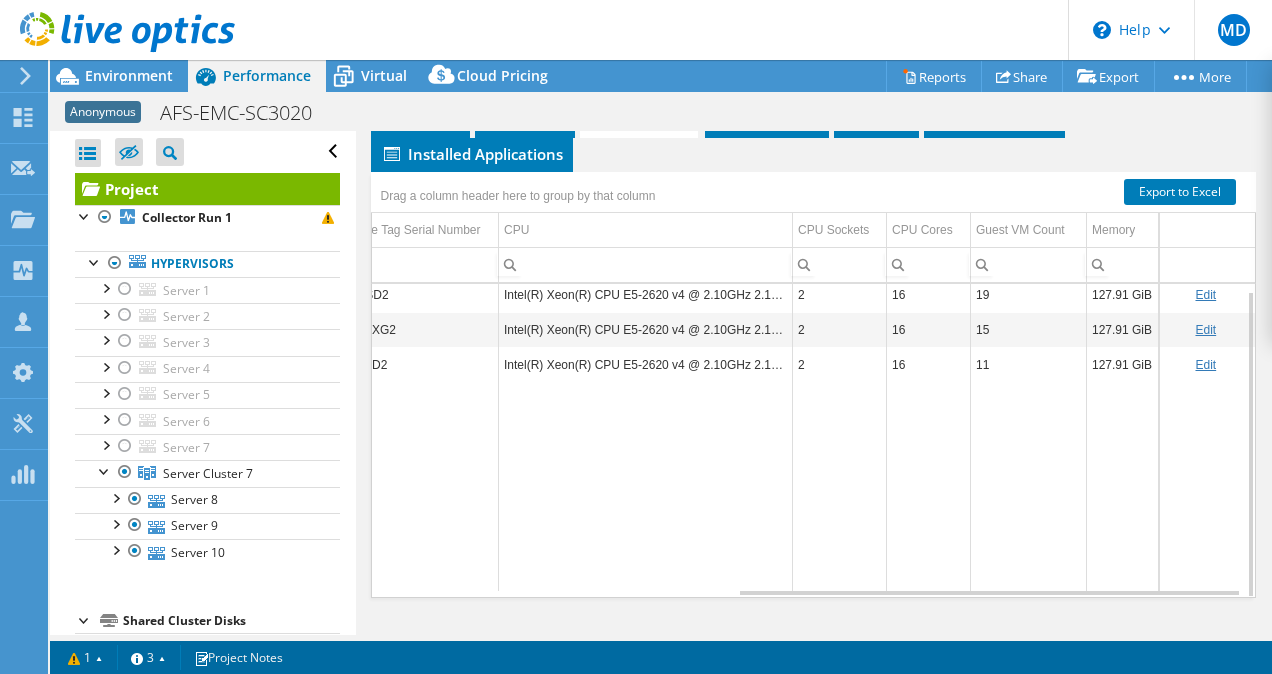 scroll, scrollTop: 0, scrollLeft: 633, axis: horizontal 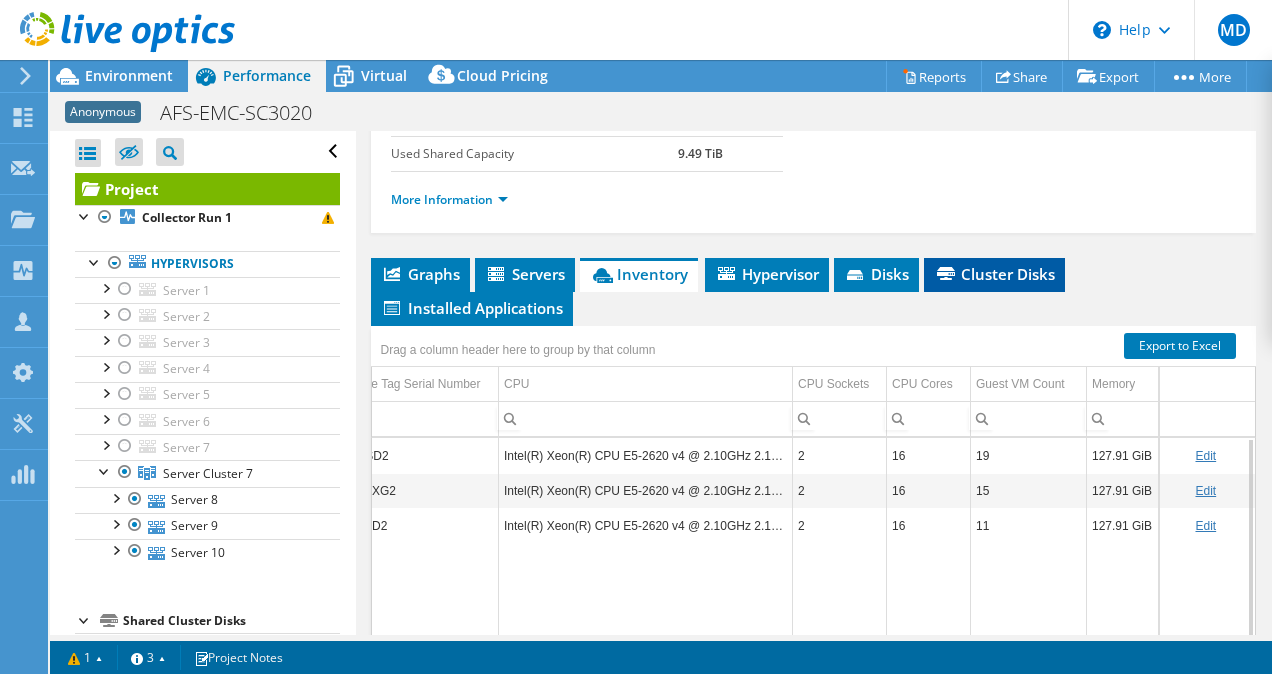 click on "Cluster Disks" at bounding box center [994, 275] 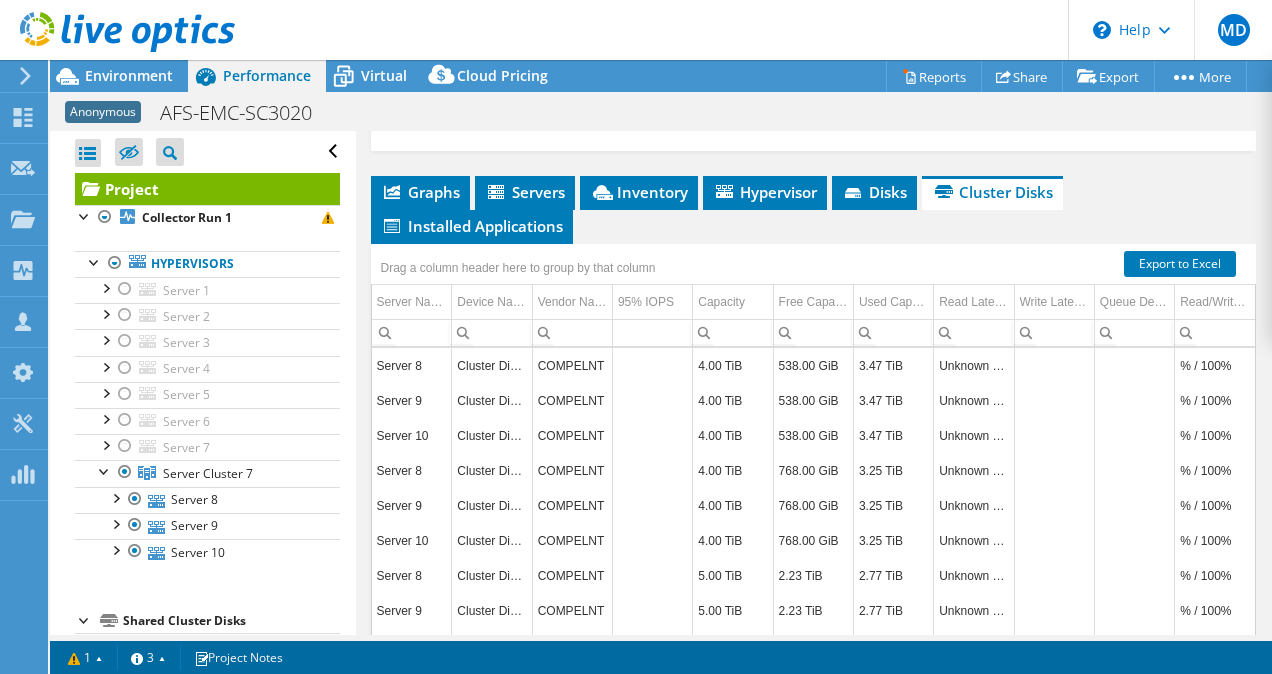 scroll, scrollTop: 554, scrollLeft: 0, axis: vertical 